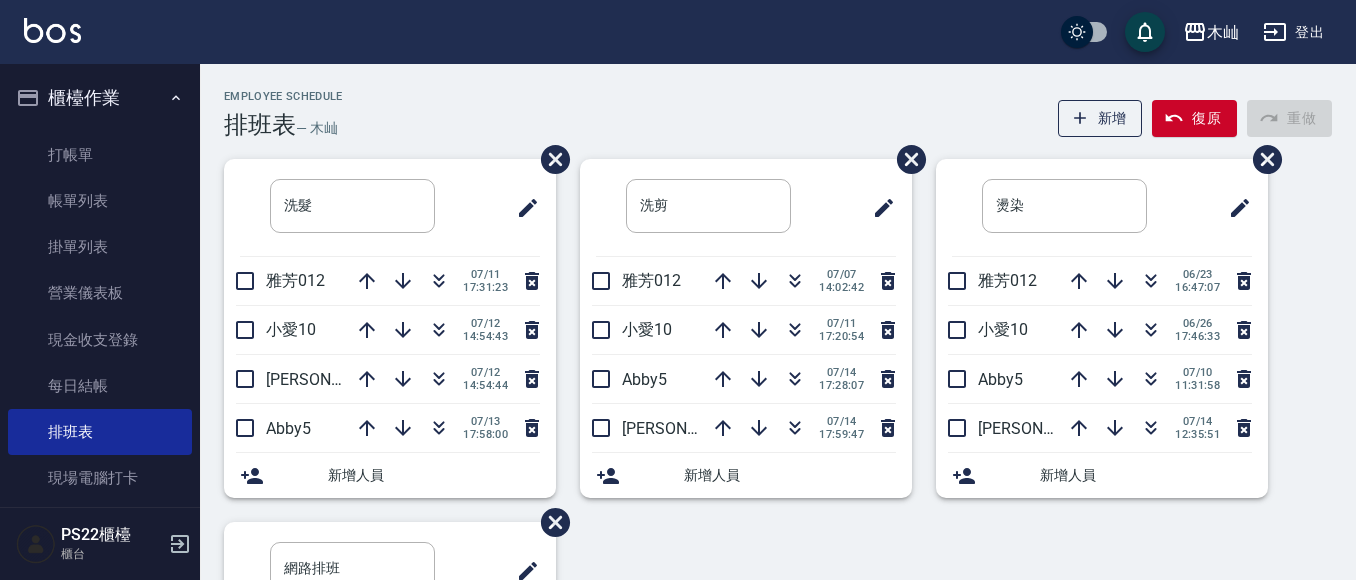scroll, scrollTop: 0, scrollLeft: 0, axis: both 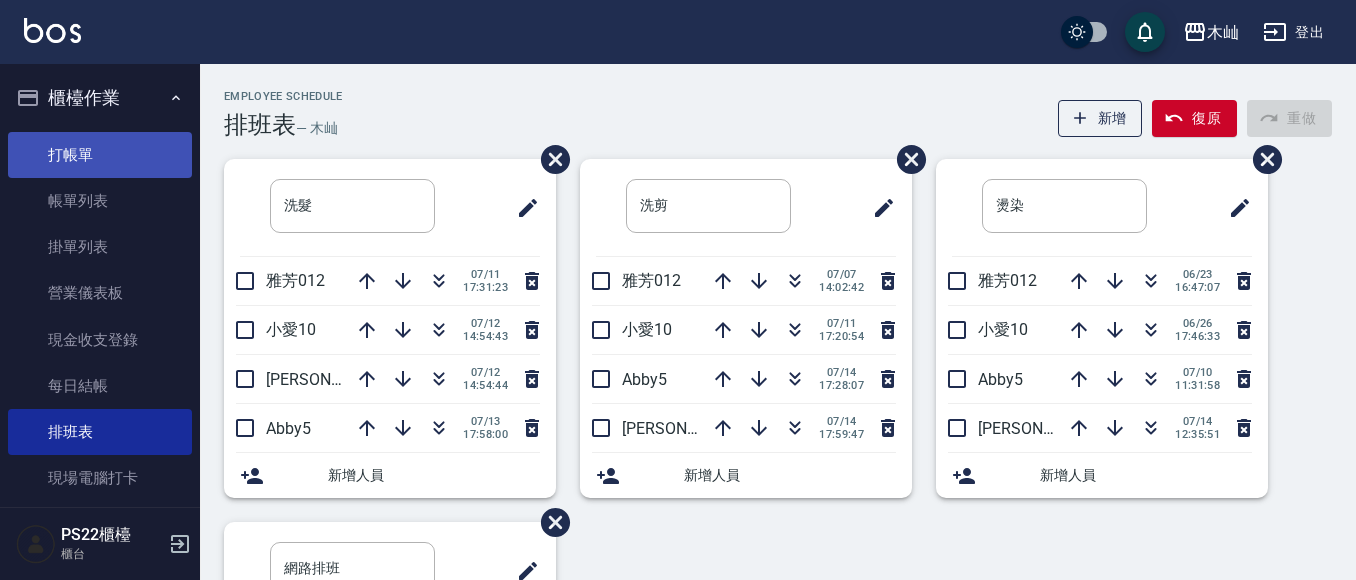 click on "打帳單" at bounding box center [100, 155] 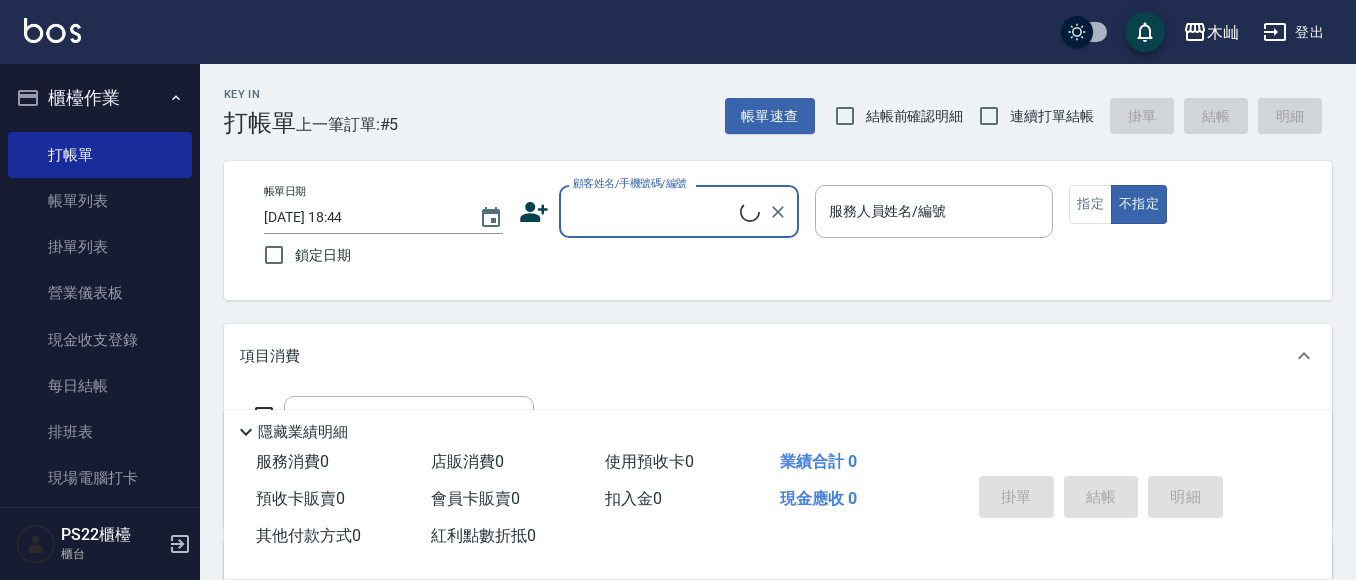 click on "顧客姓名/手機號碼/編號" at bounding box center (654, 211) 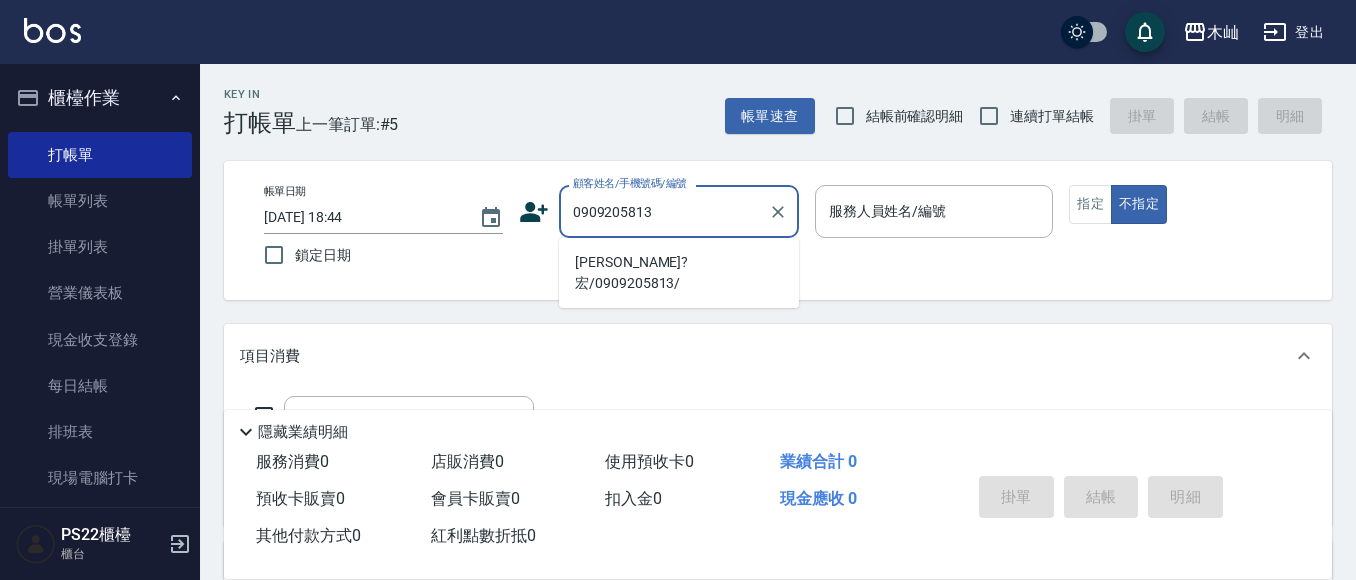 click on "[PERSON_NAME]?宏/0909205813/" at bounding box center (679, 273) 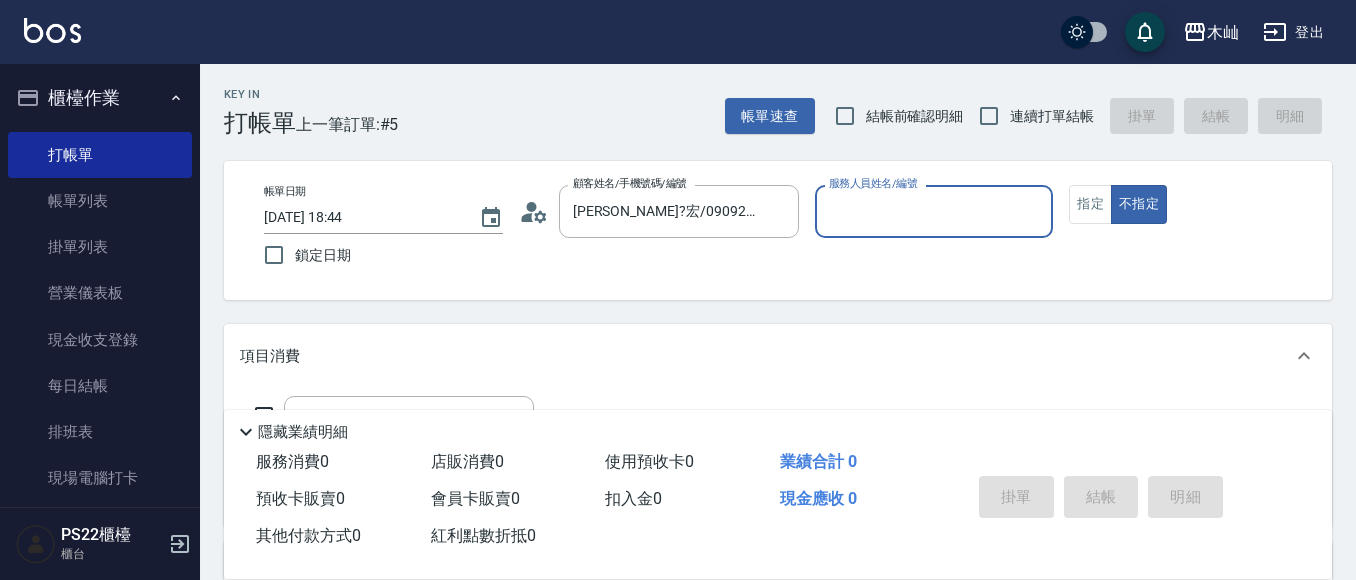 click 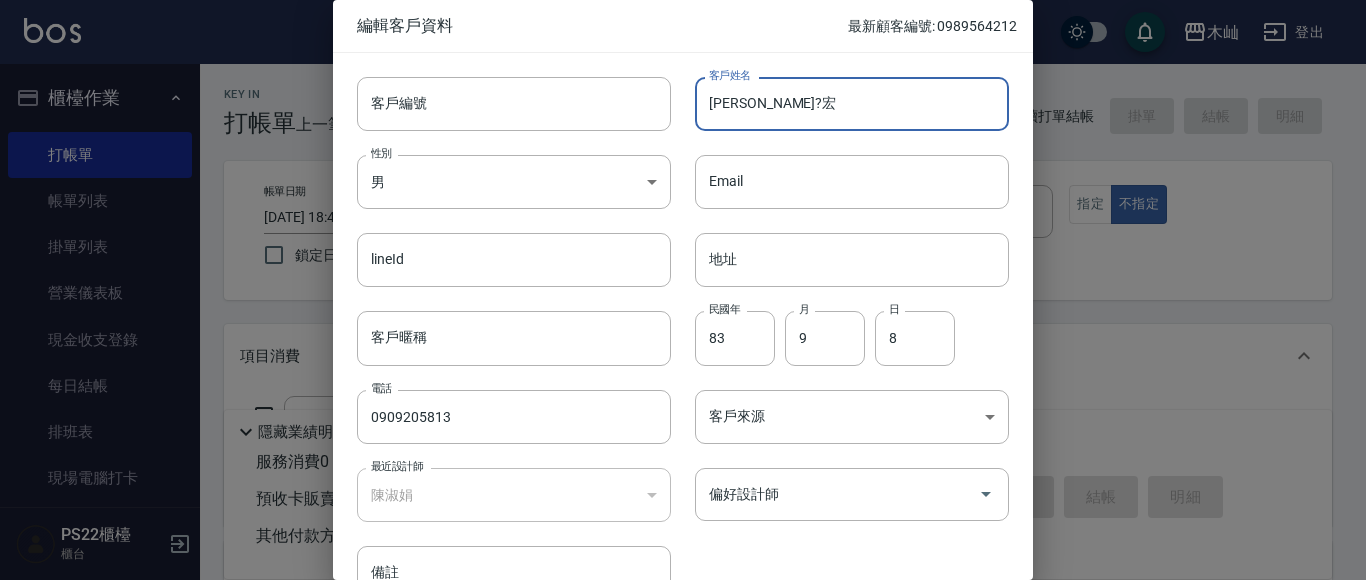 click on "[PERSON_NAME]?宏" at bounding box center [852, 104] 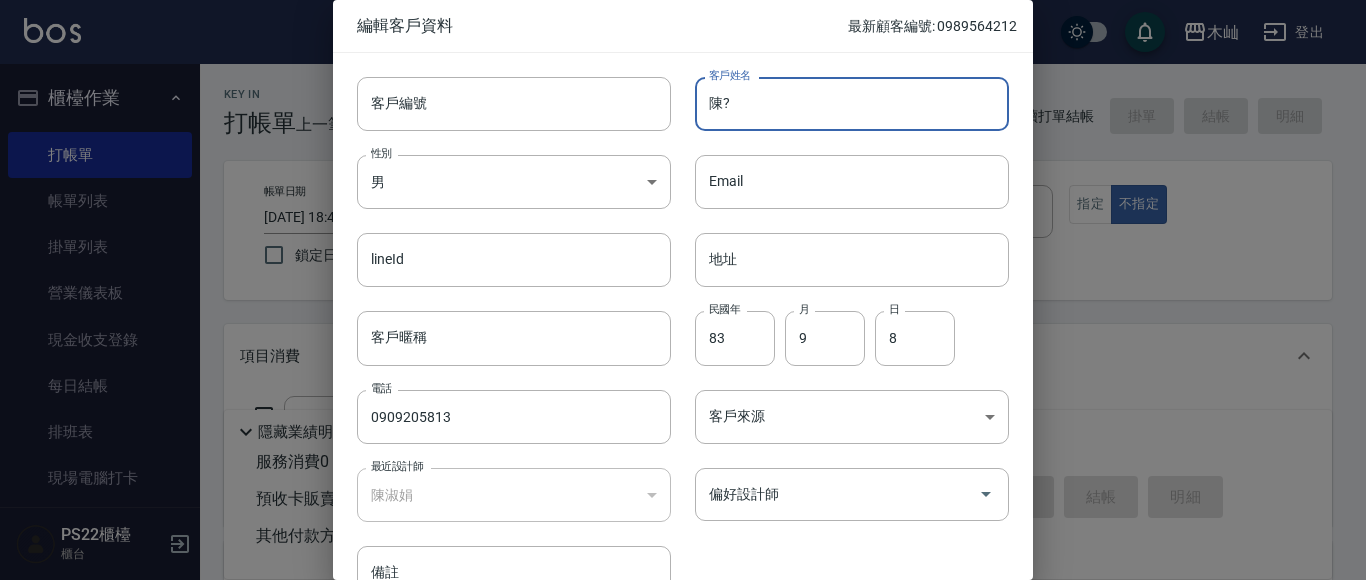 type on "陳" 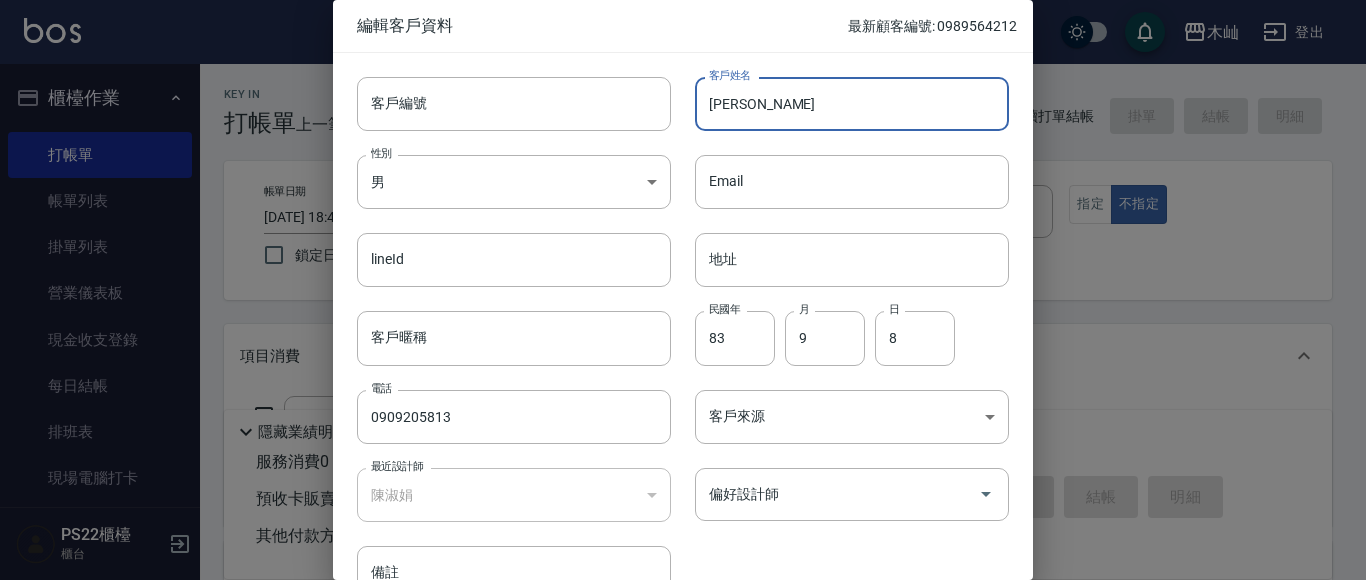 type on "[PERSON_NAME]" 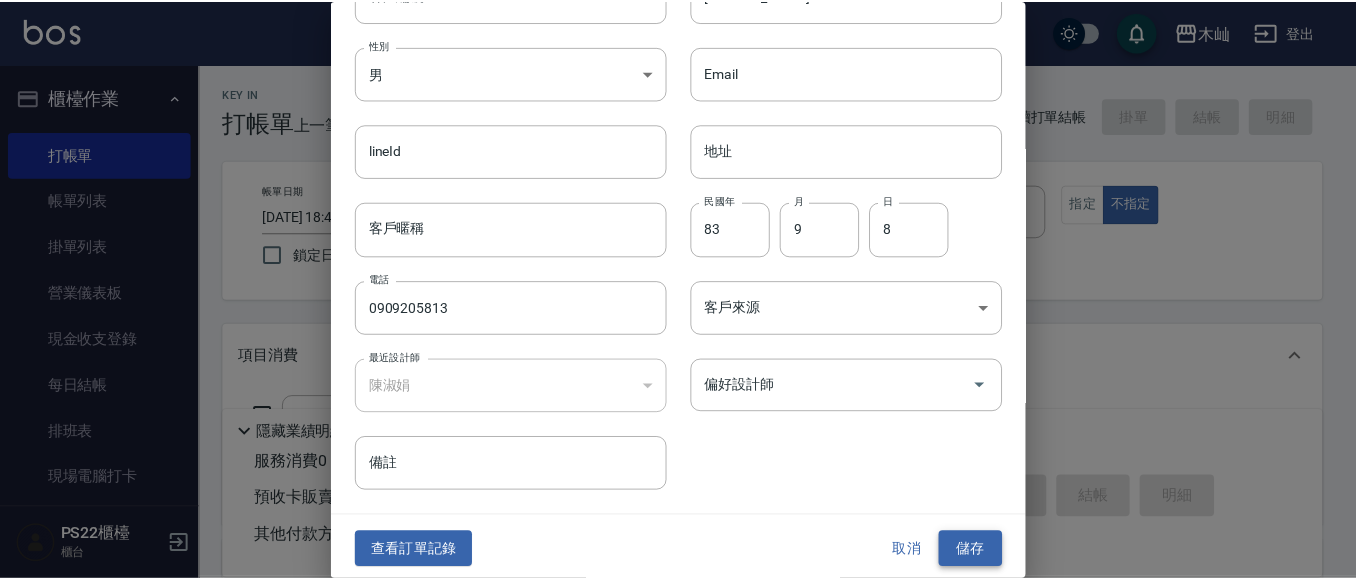 scroll, scrollTop: 113, scrollLeft: 0, axis: vertical 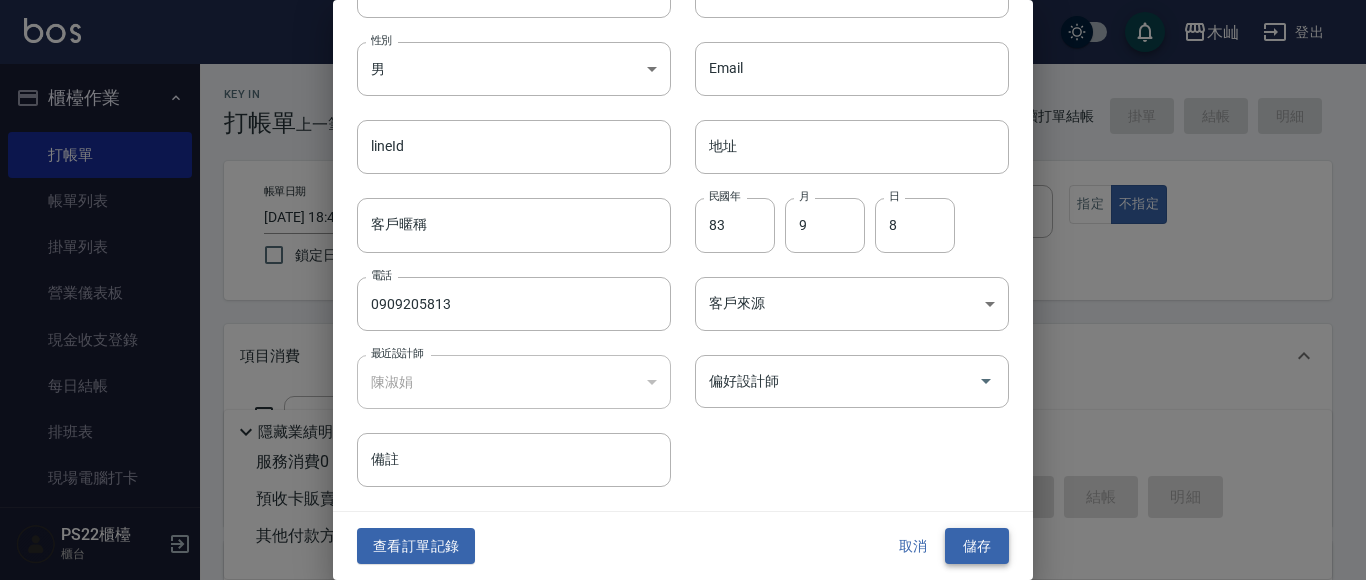 click on "儲存" at bounding box center [977, 546] 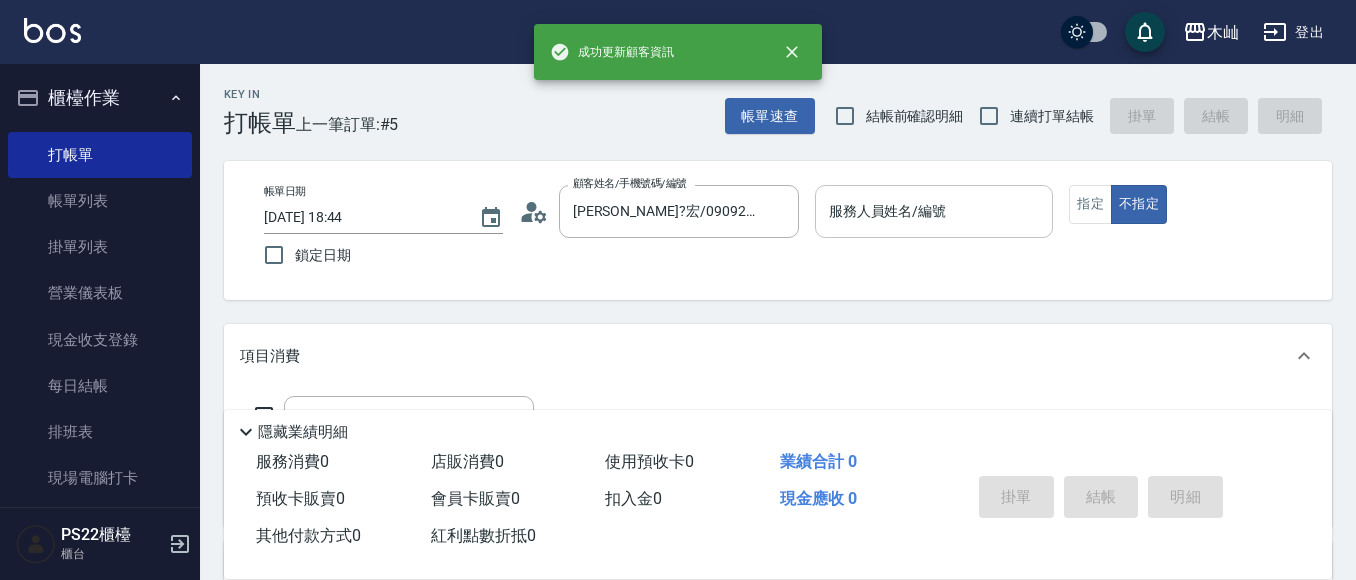 click on "服務人員姓名/編號" at bounding box center (934, 211) 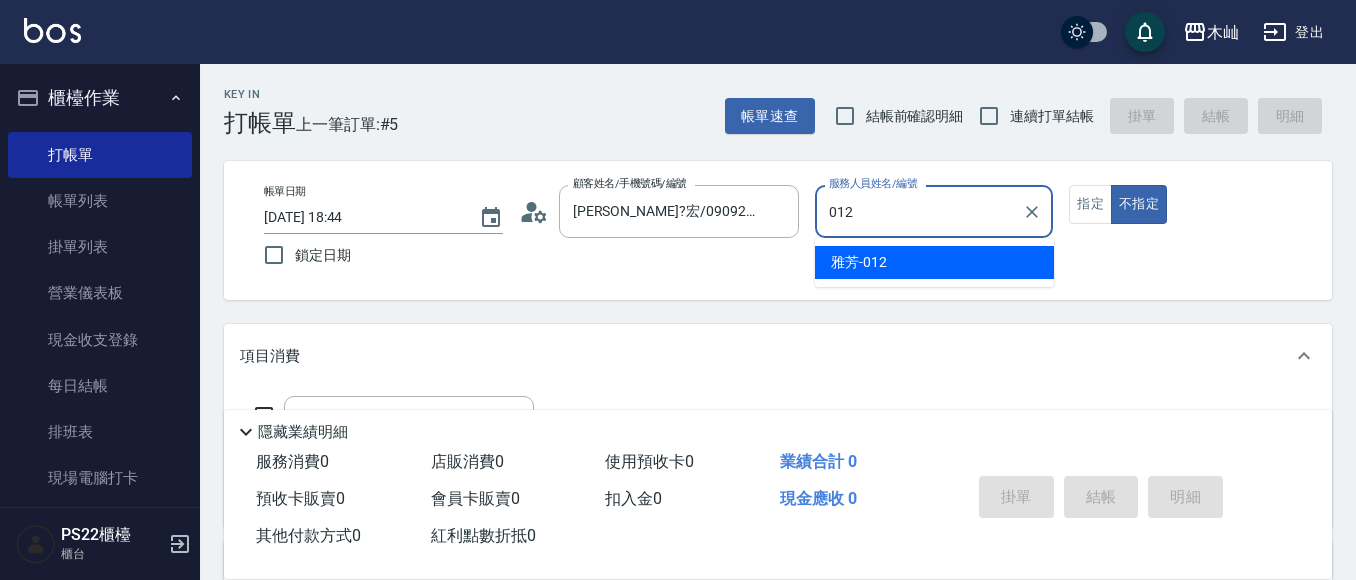 type on "雅芳-012" 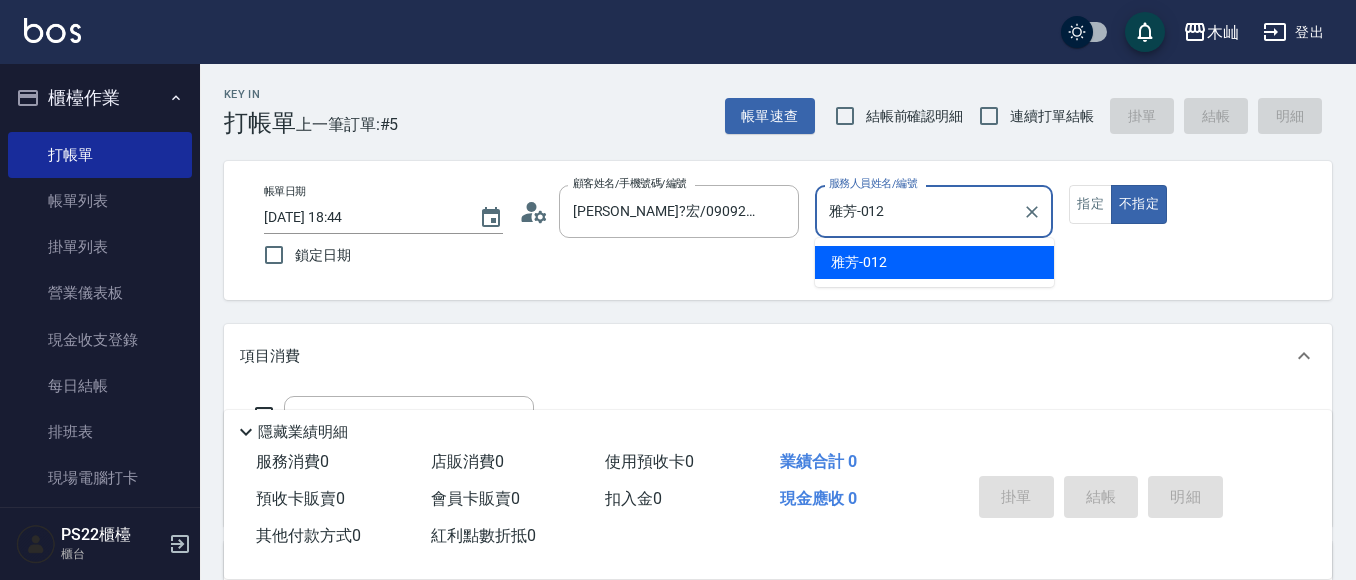 type on "false" 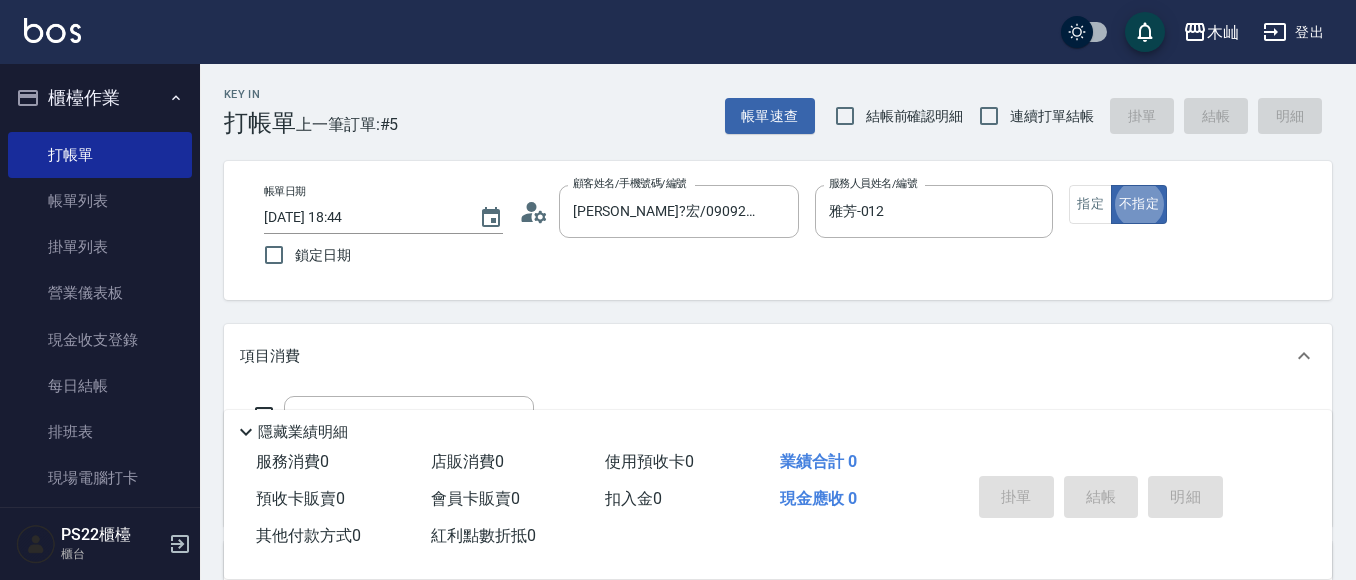 scroll, scrollTop: 100, scrollLeft: 0, axis: vertical 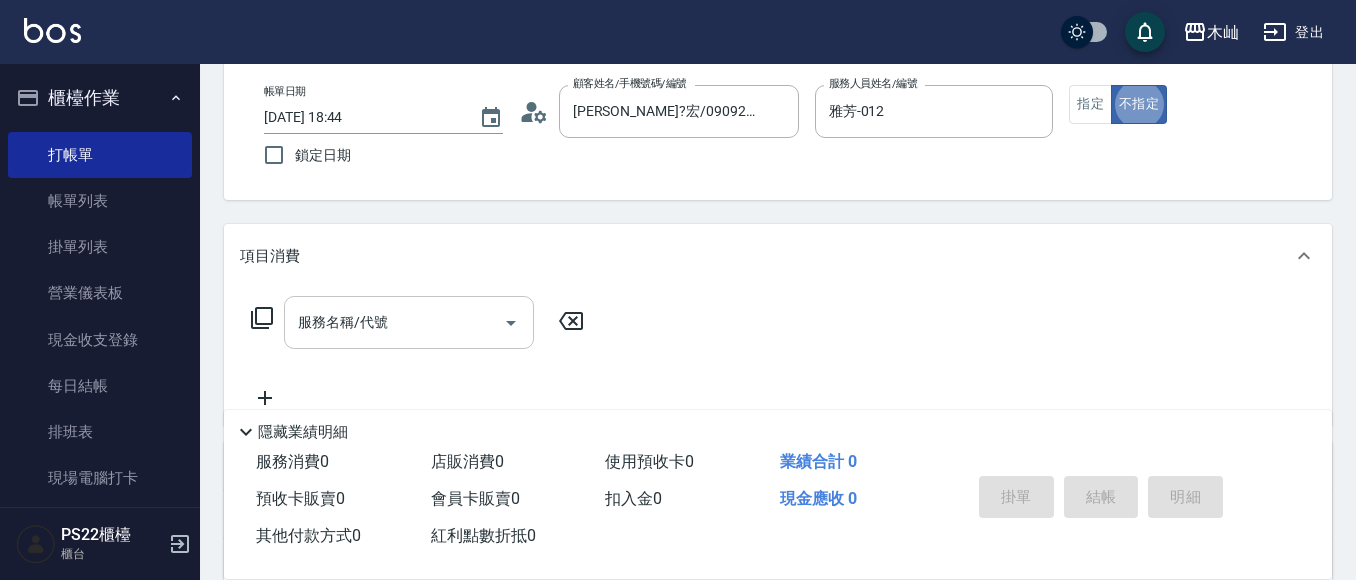 click on "服務名稱/代號" at bounding box center [394, 322] 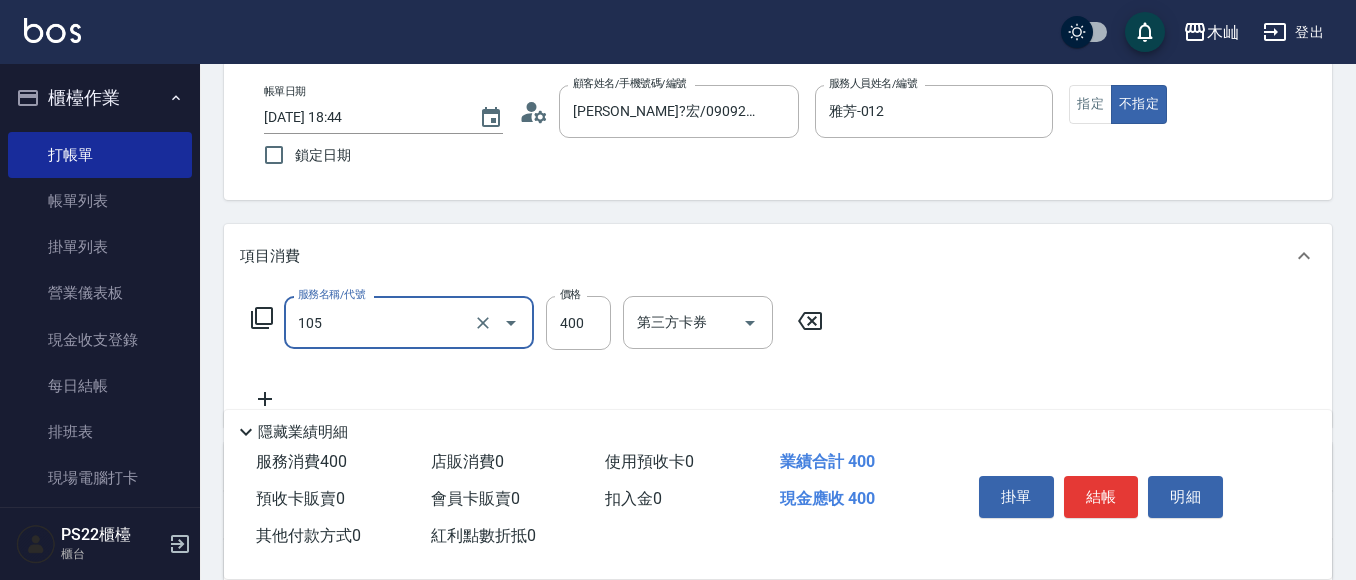 type on "A級單剪(105)" 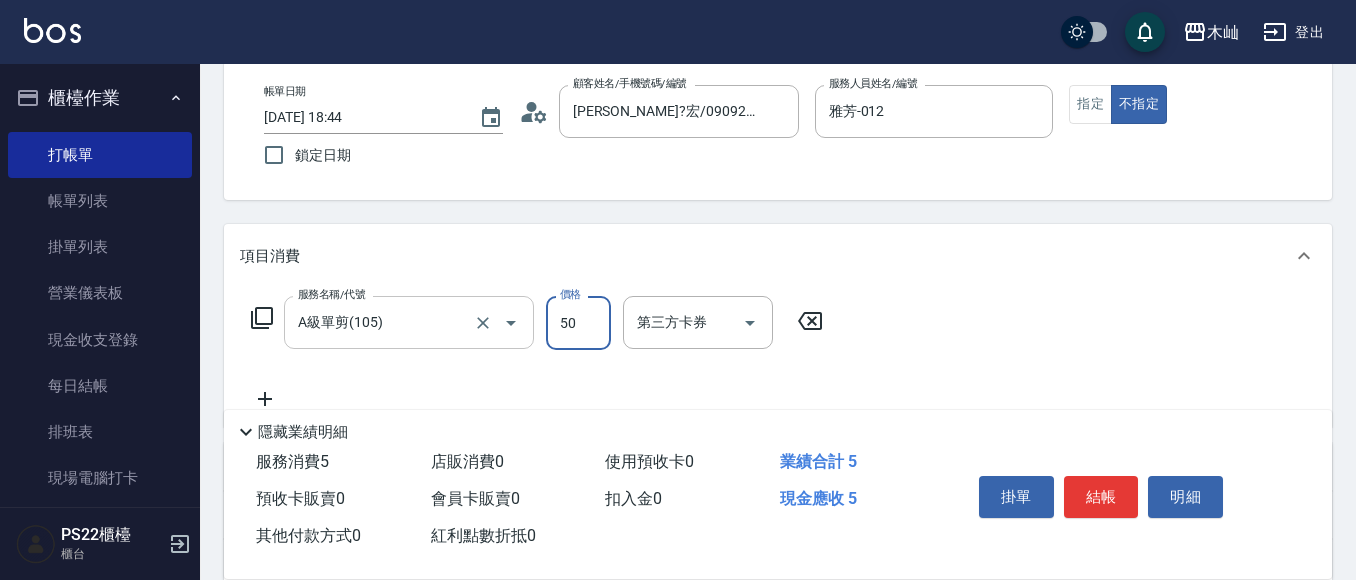 type on "50" 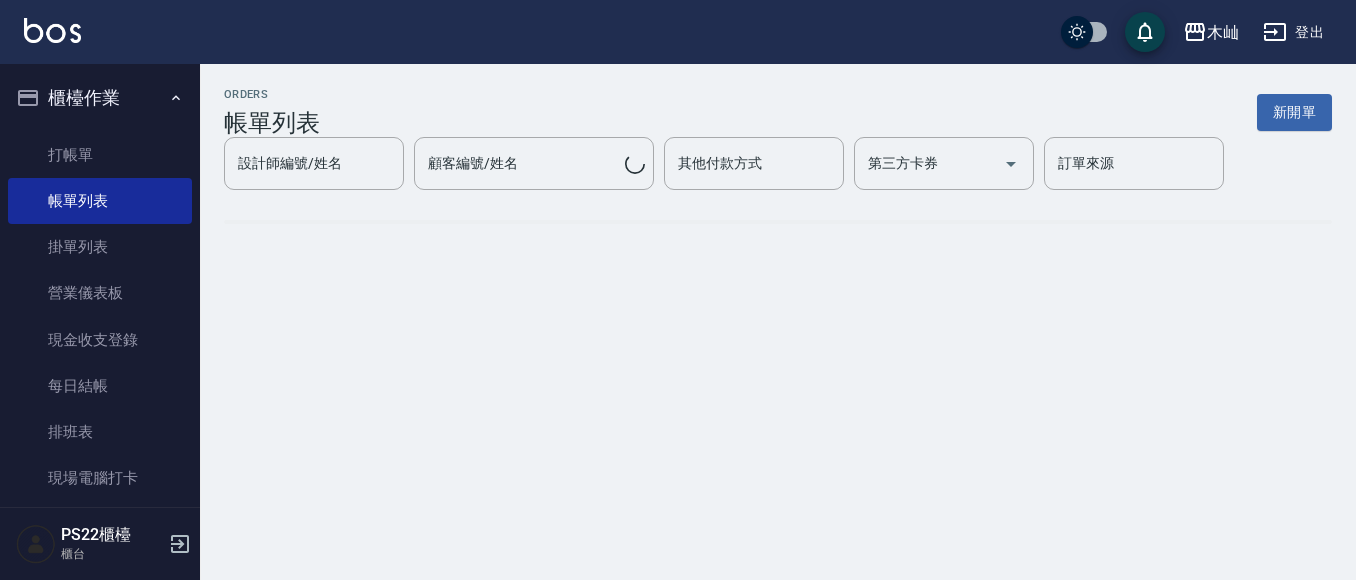 scroll, scrollTop: 0, scrollLeft: 0, axis: both 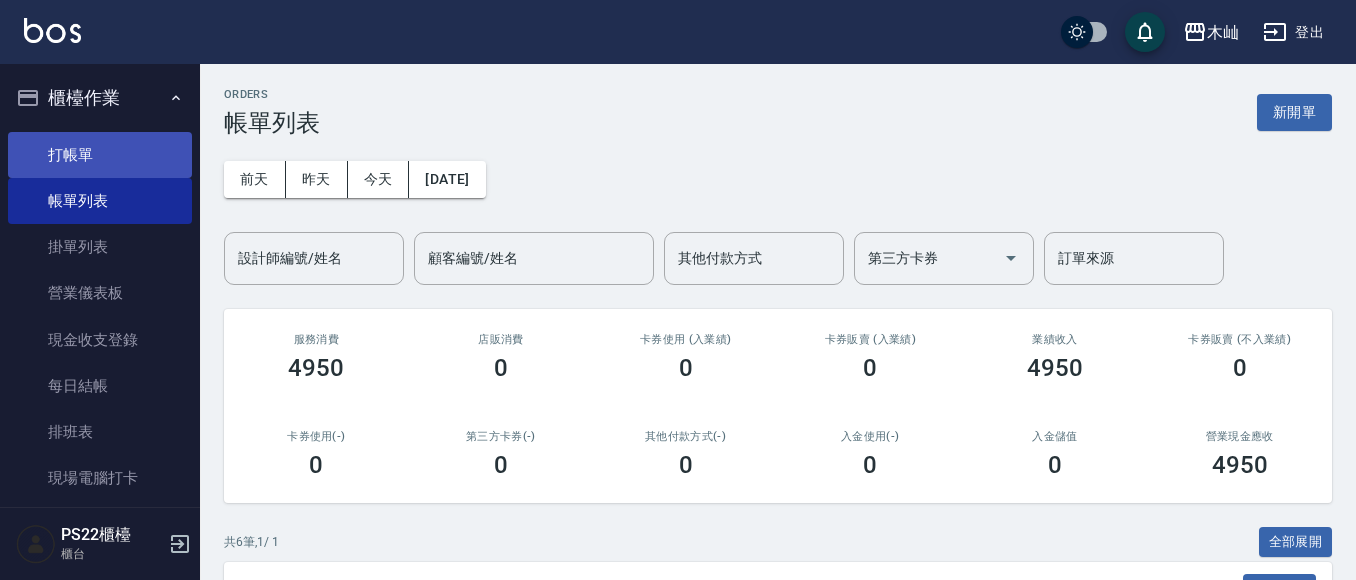 click on "打帳單" at bounding box center (100, 155) 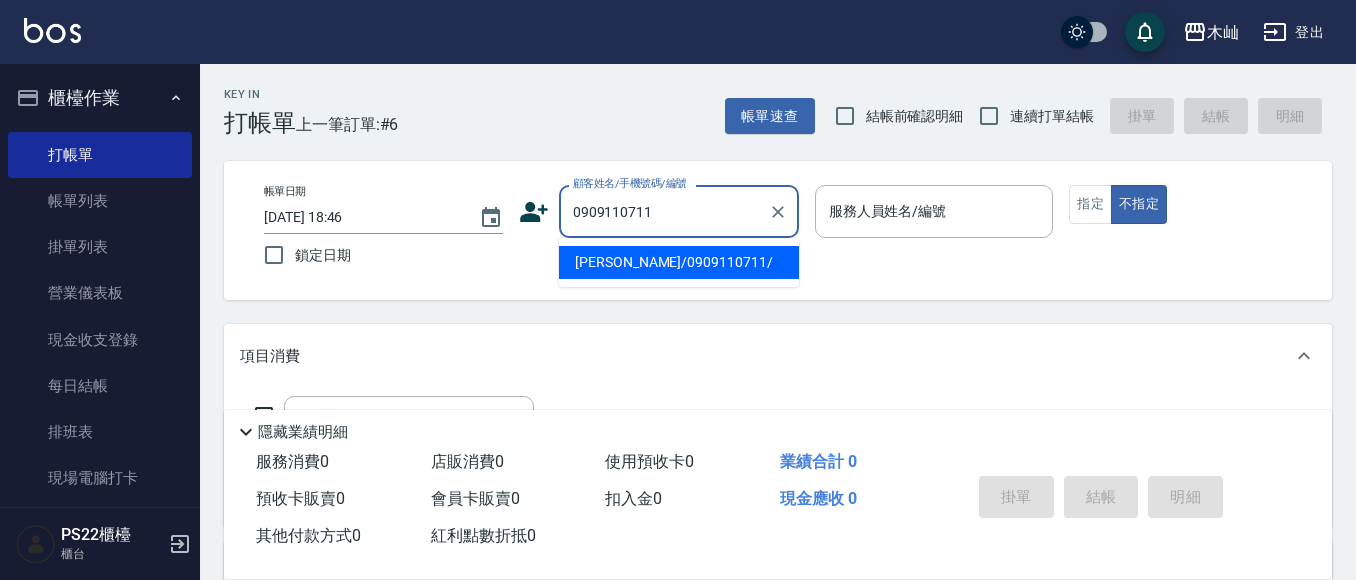 type on "[PERSON_NAME]/0909110711/" 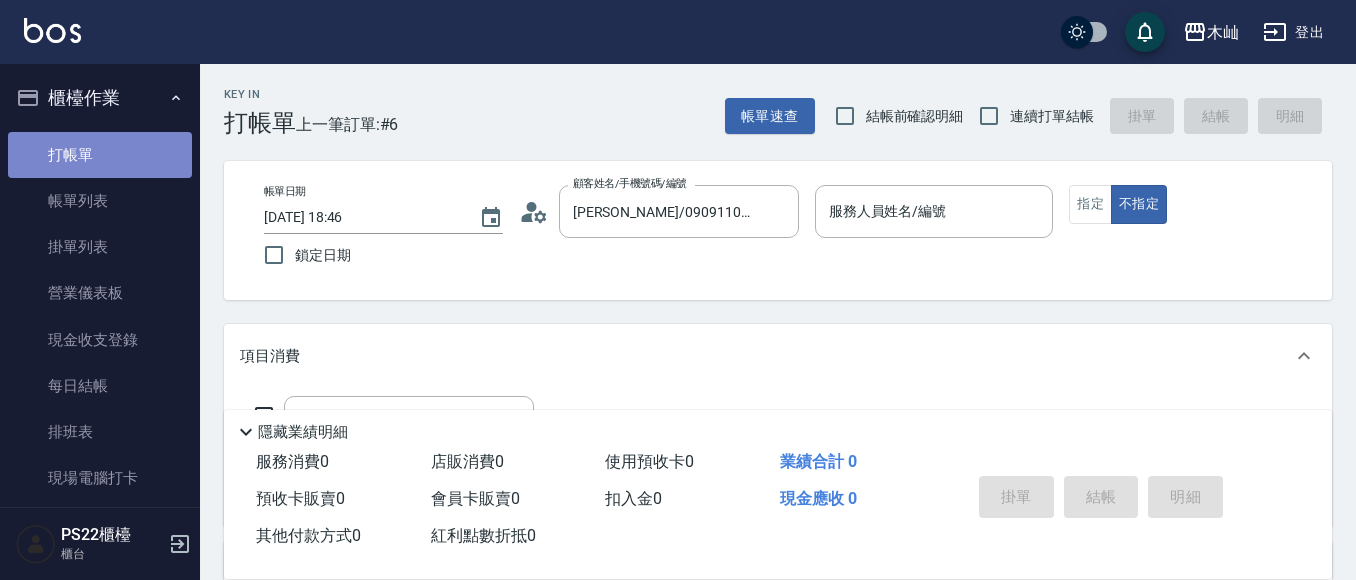 click on "打帳單" at bounding box center (100, 155) 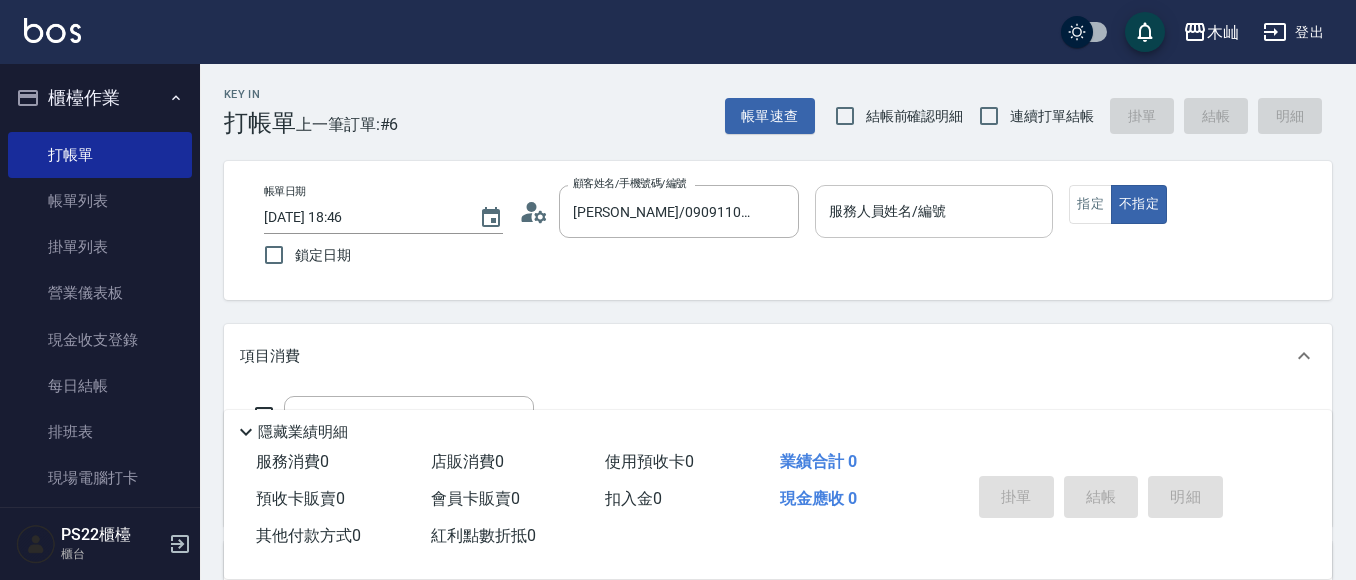 click on "服務人員姓名/編號" at bounding box center (934, 211) 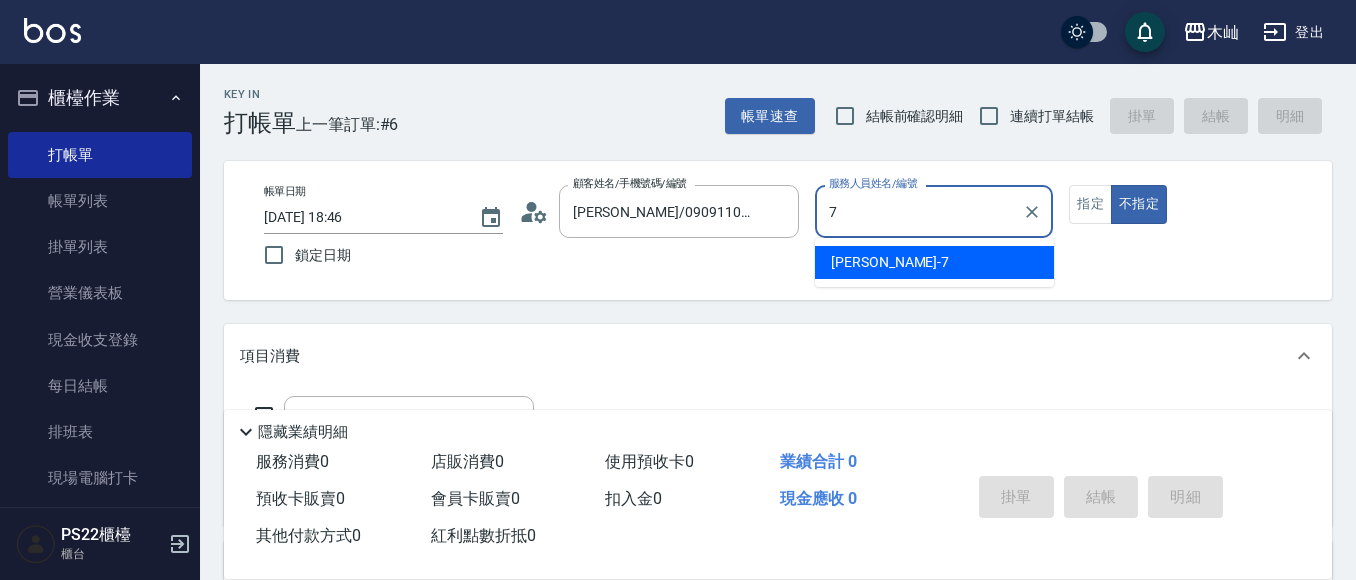 type on "[PERSON_NAME]-7" 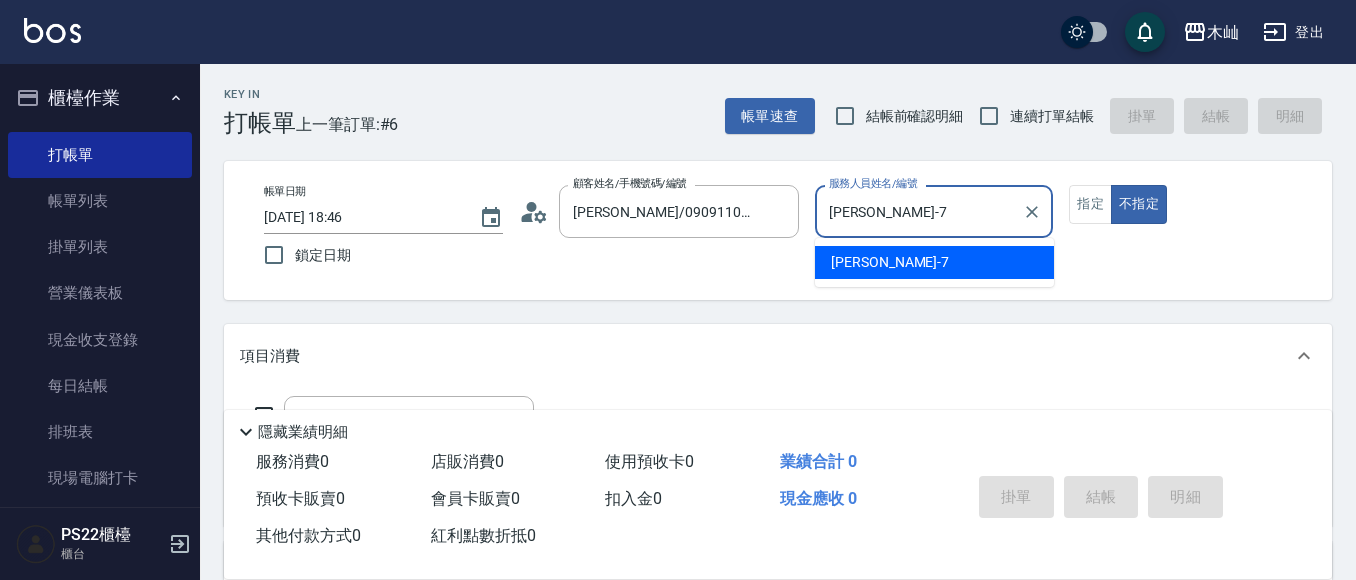 type on "false" 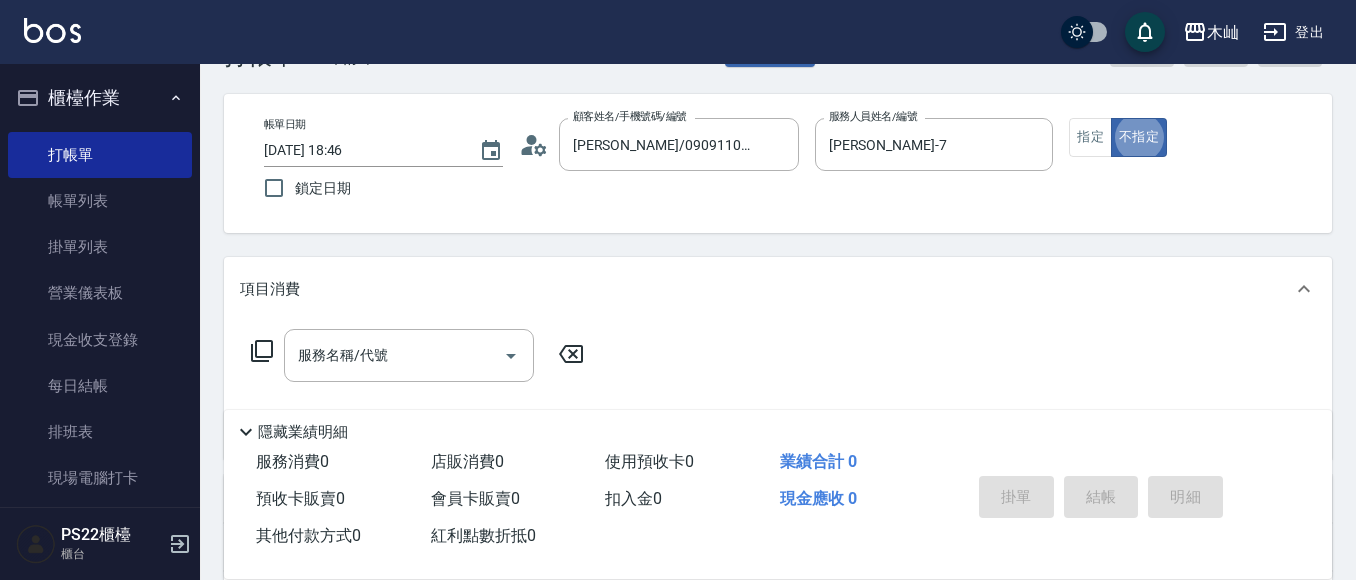 scroll, scrollTop: 200, scrollLeft: 0, axis: vertical 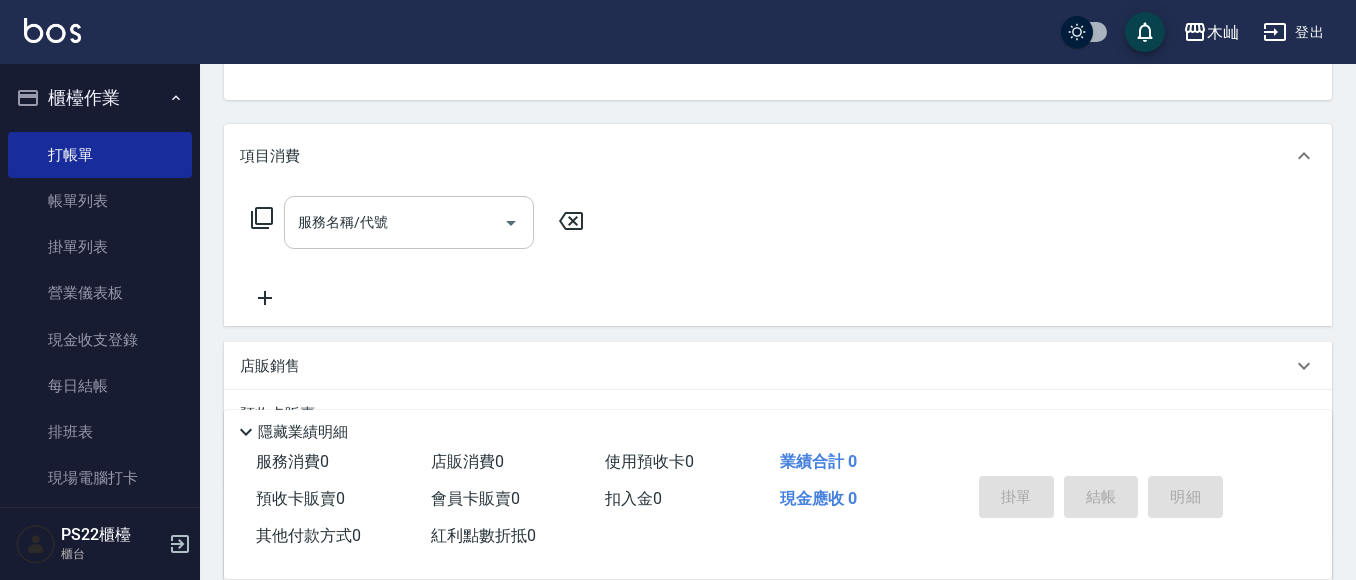 click on "服務名稱/代號" at bounding box center [409, 222] 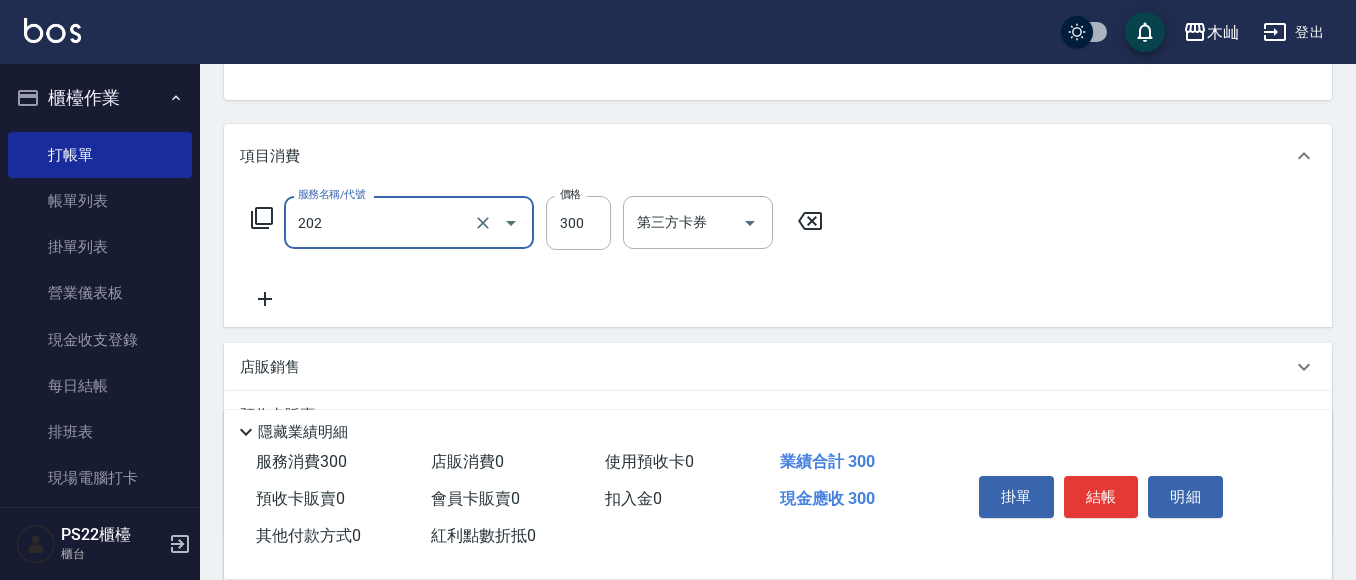 type on "單剪(202)" 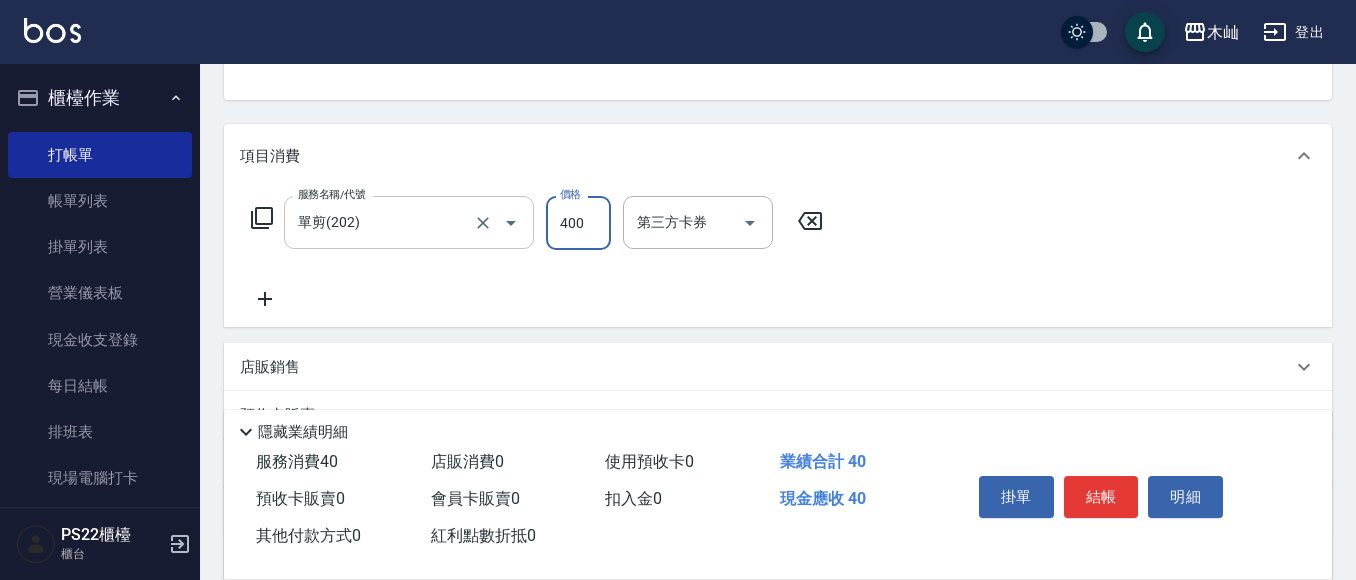 type on "400" 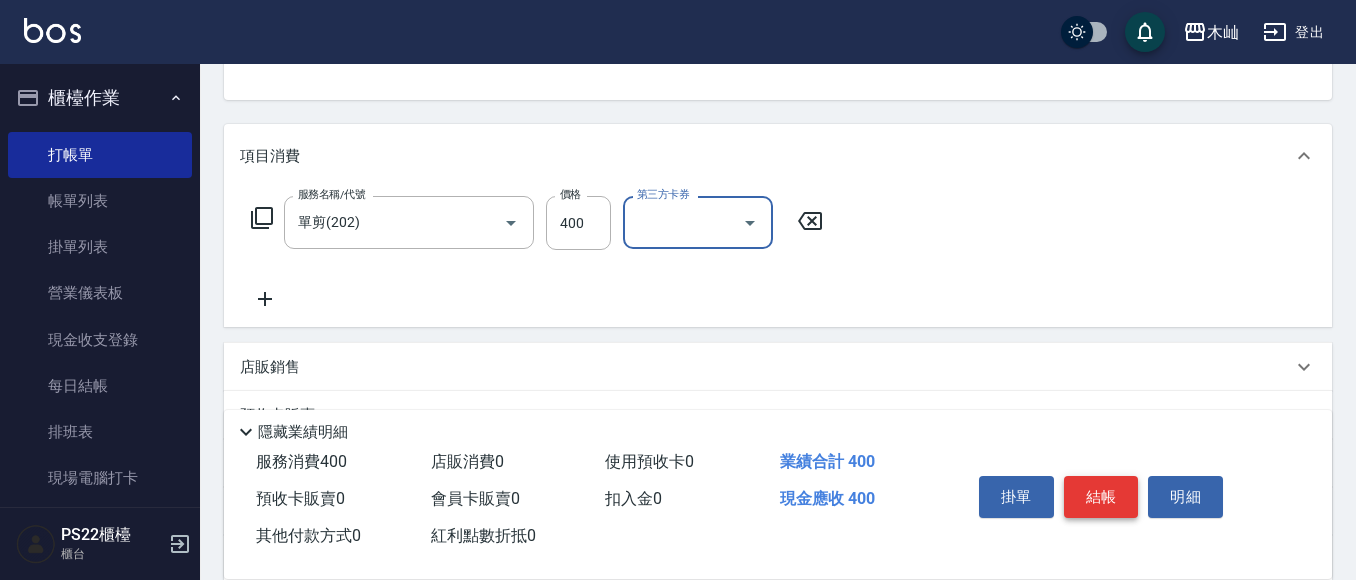 click on "結帳" at bounding box center [1101, 497] 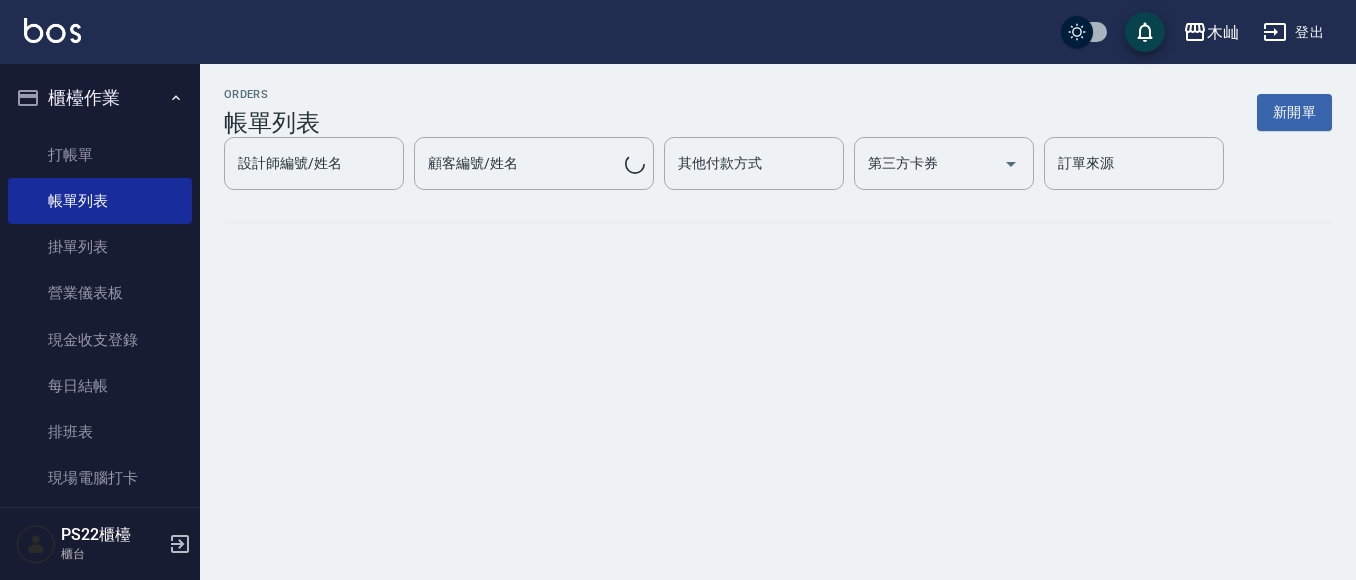 scroll, scrollTop: 0, scrollLeft: 0, axis: both 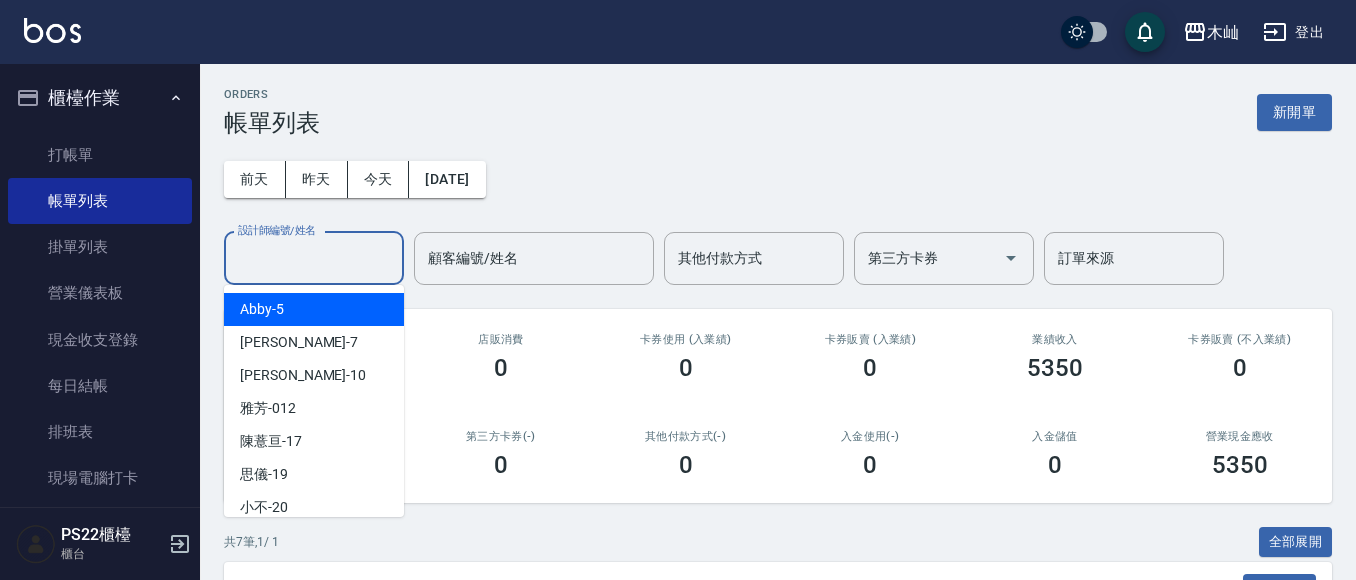click on "設計師編號/姓名" at bounding box center (314, 258) 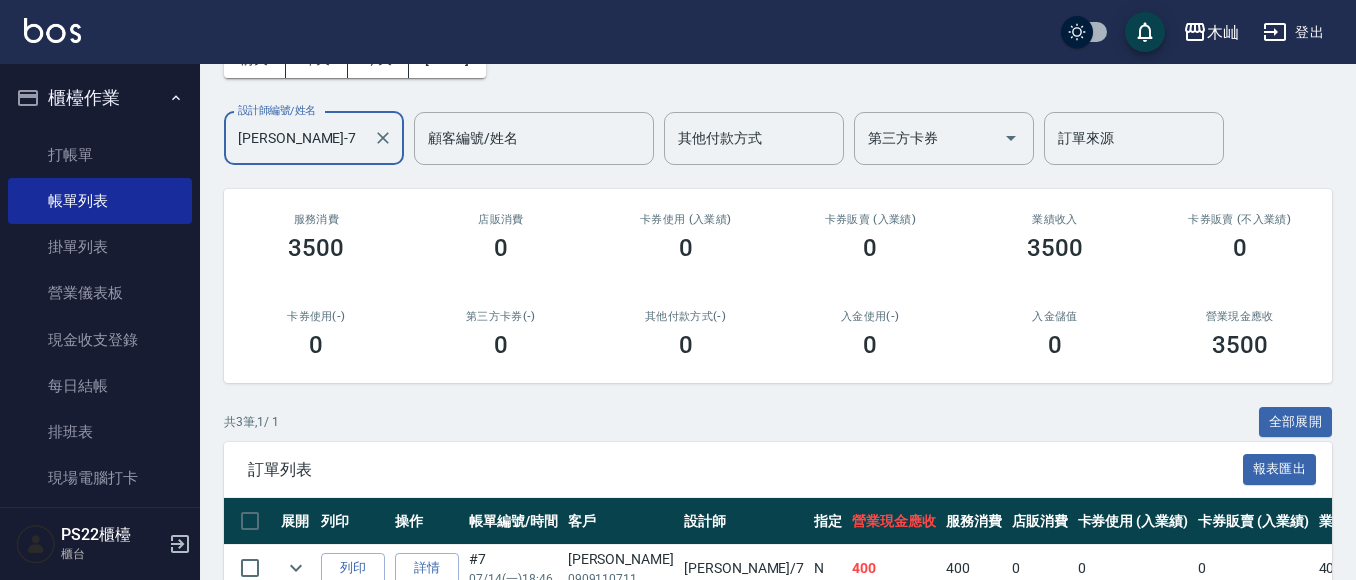scroll, scrollTop: 0, scrollLeft: 0, axis: both 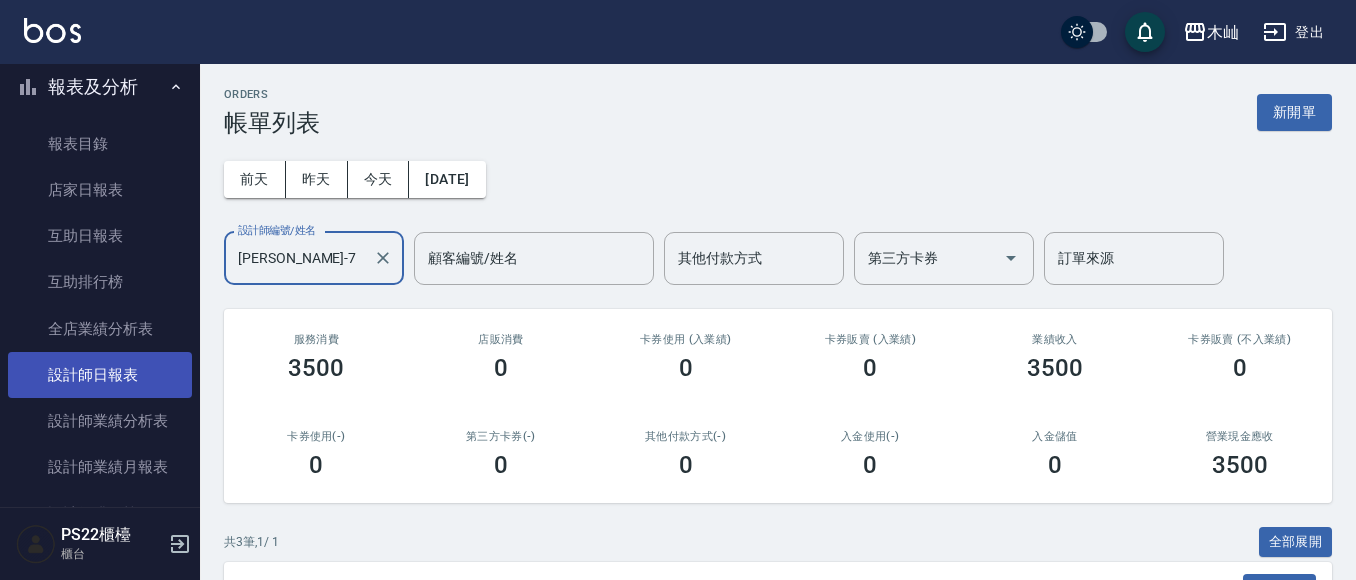 type on "[PERSON_NAME]-7" 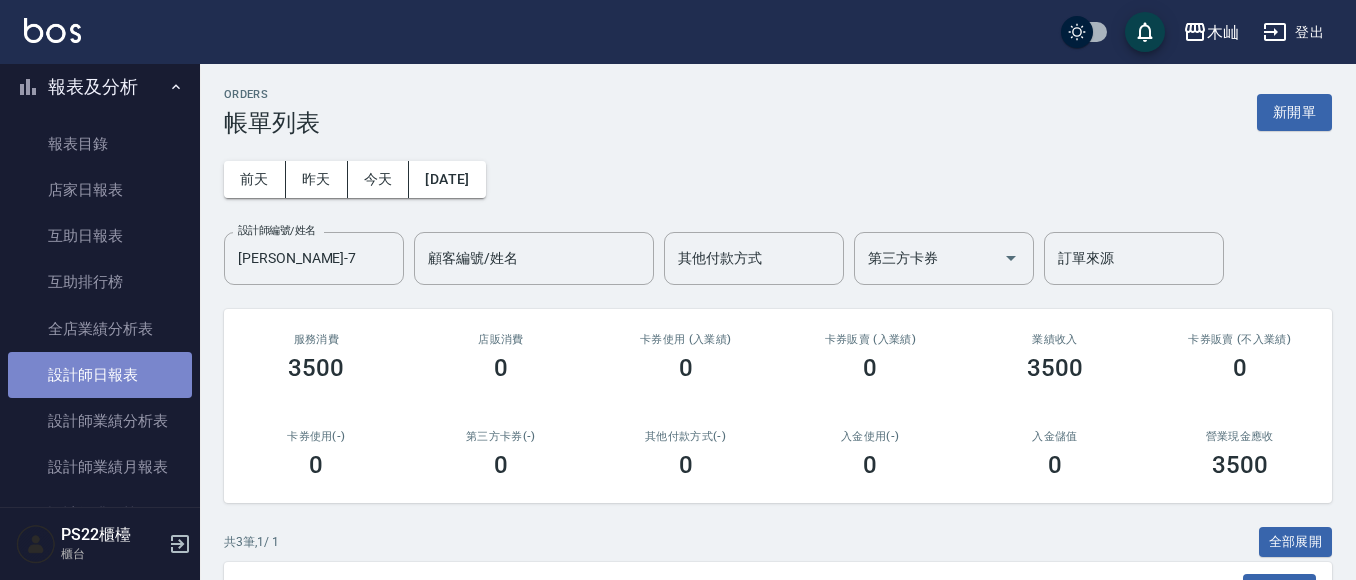 click on "設計師日報表" at bounding box center [100, 375] 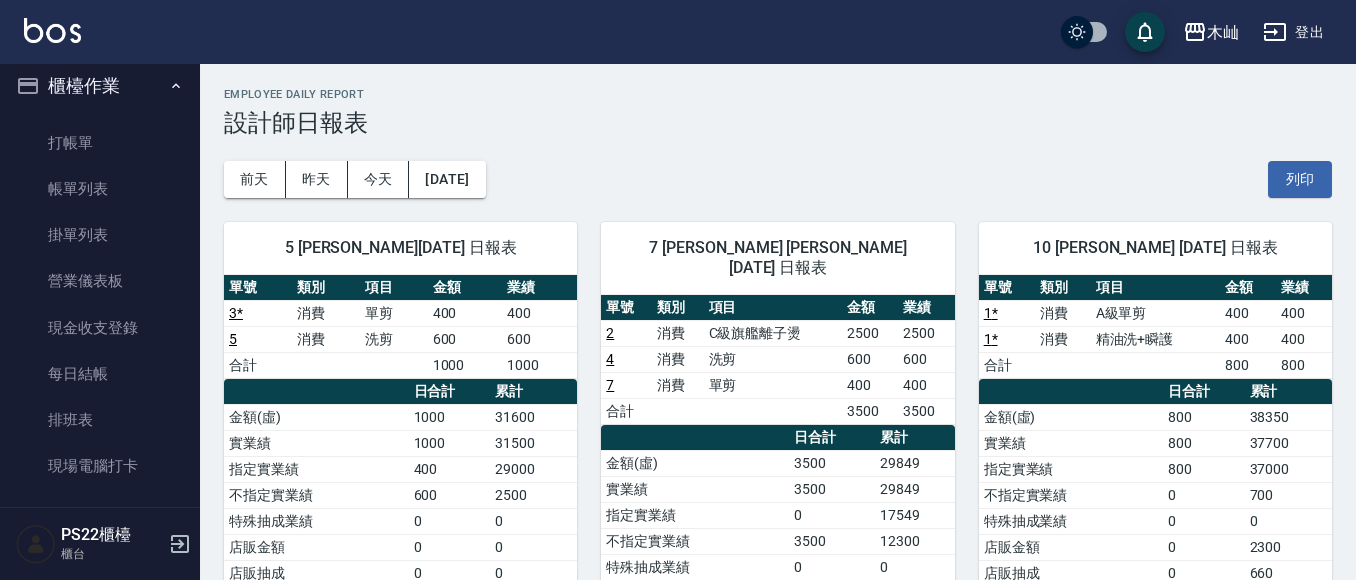 scroll, scrollTop: 0, scrollLeft: 0, axis: both 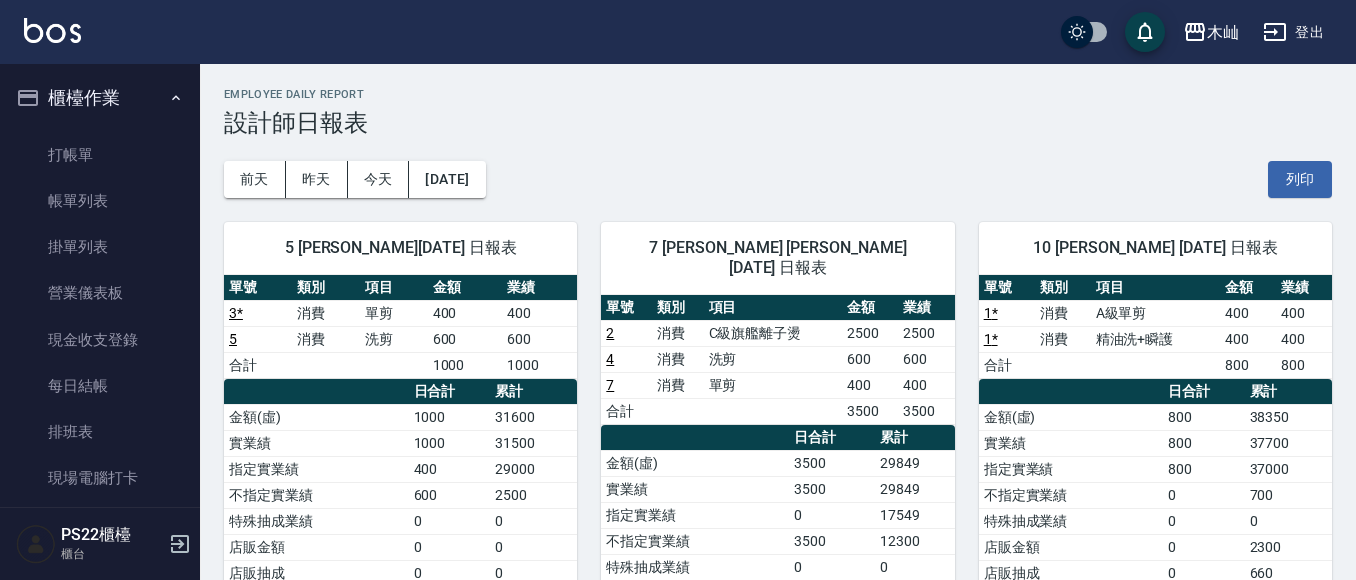 click on "櫃檯作業" at bounding box center [100, 98] 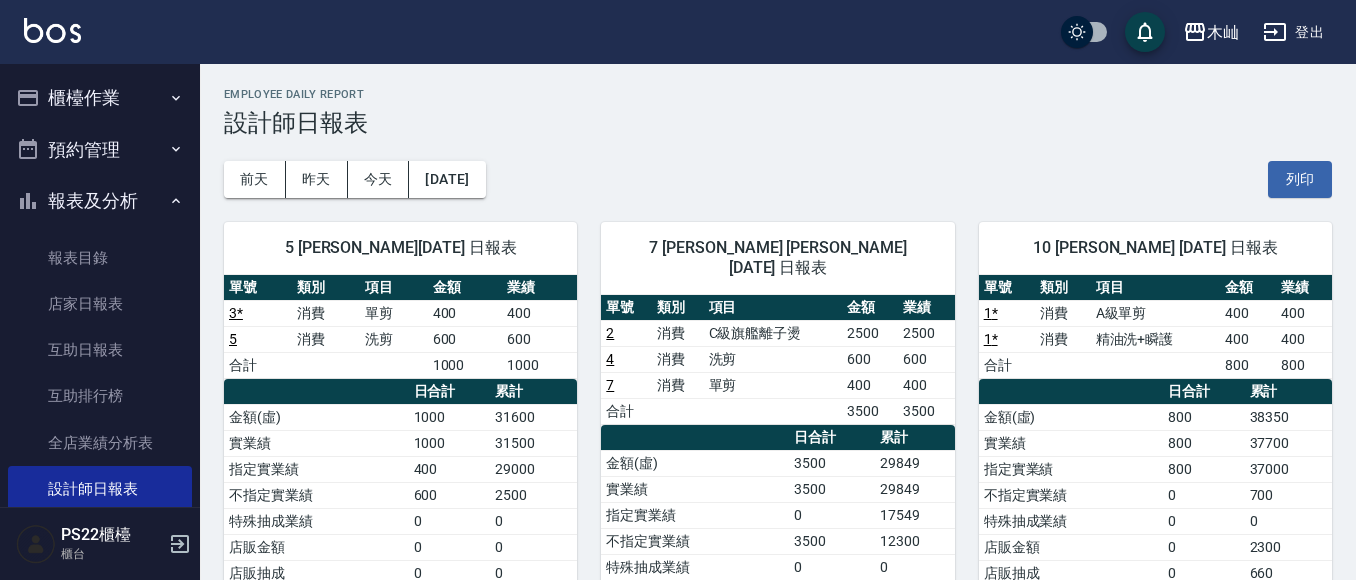click on "報表及分析" at bounding box center (100, 201) 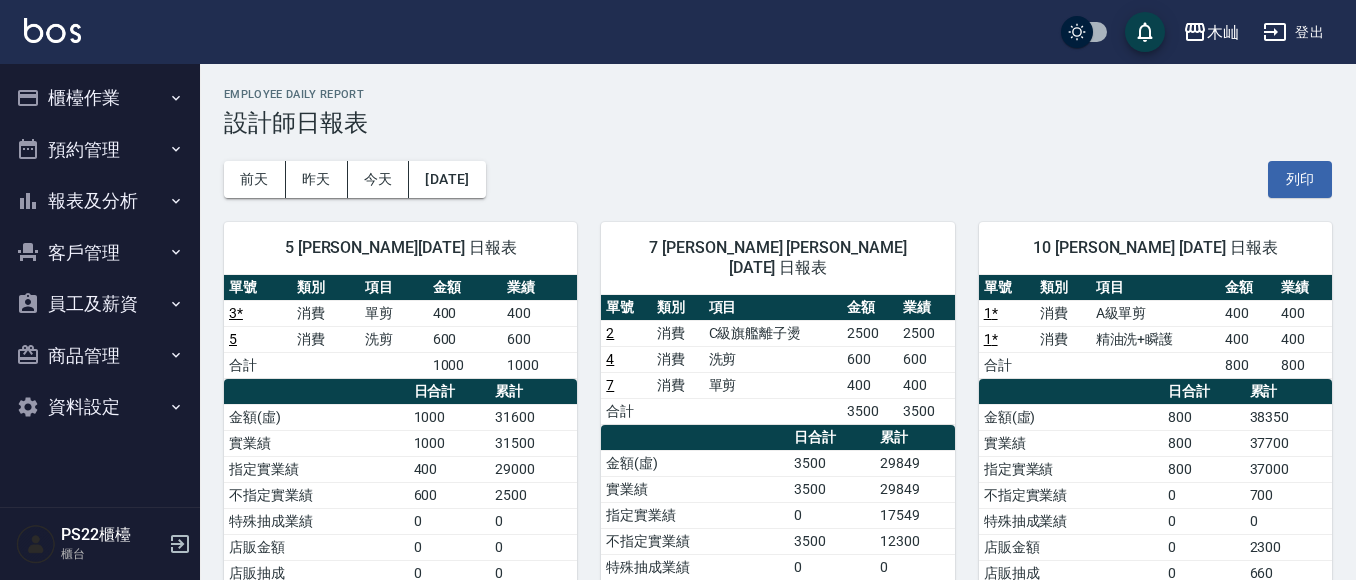 click on "櫃檯作業" at bounding box center [100, 98] 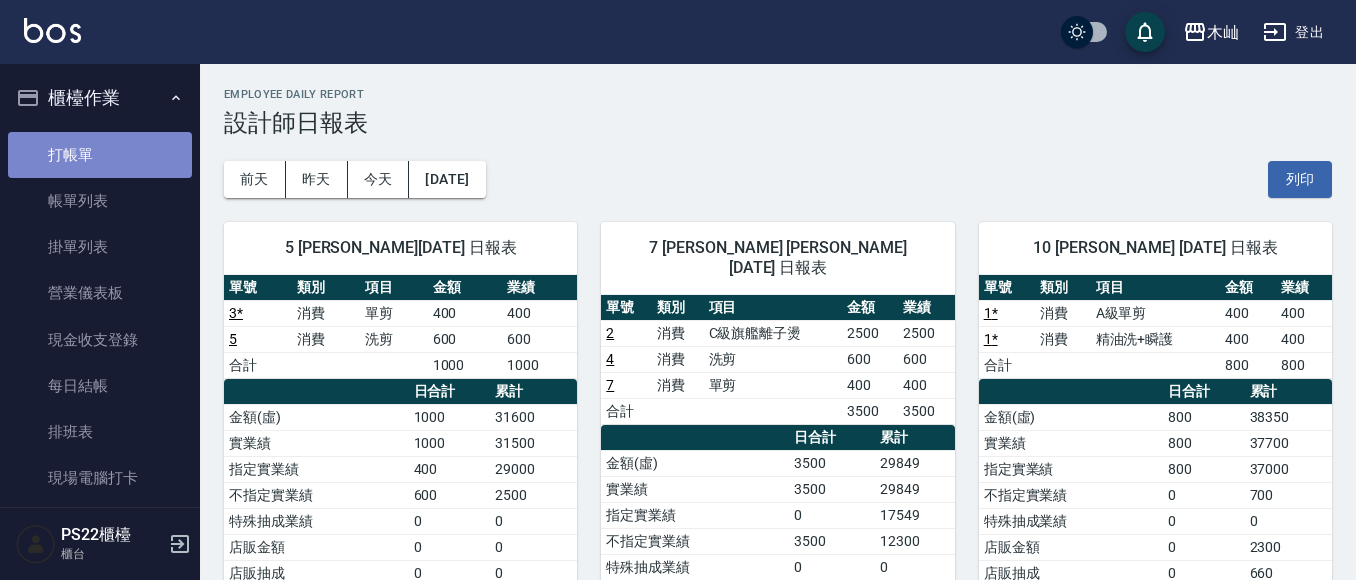 click on "打帳單" at bounding box center [100, 155] 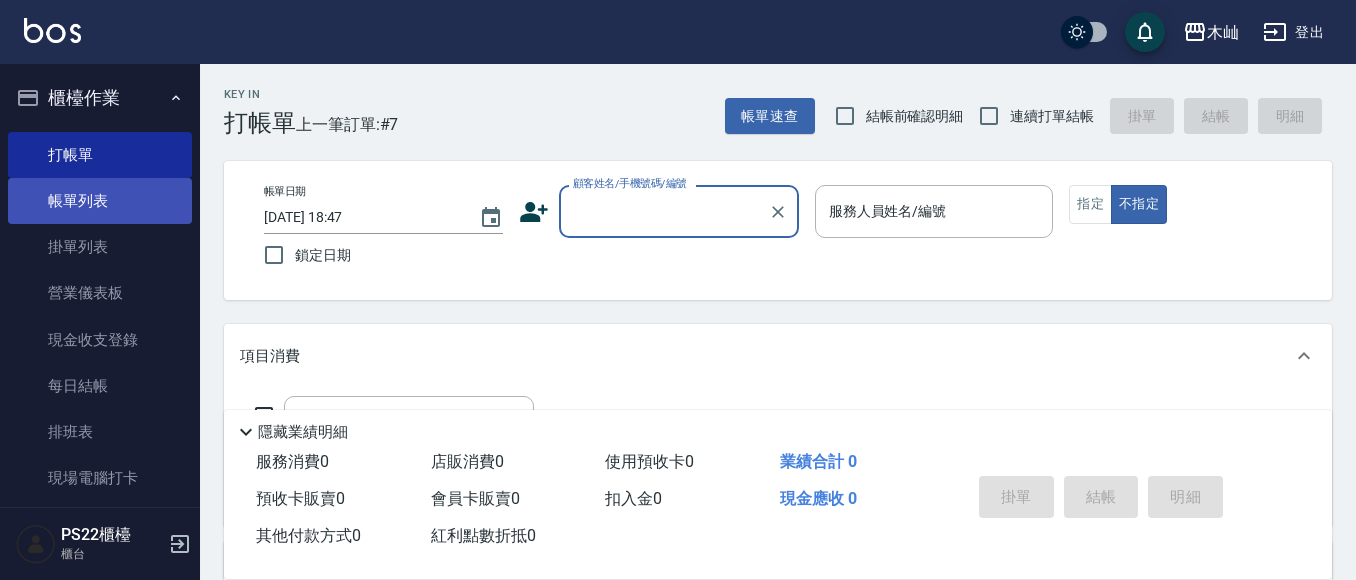 click on "帳單列表" at bounding box center [100, 201] 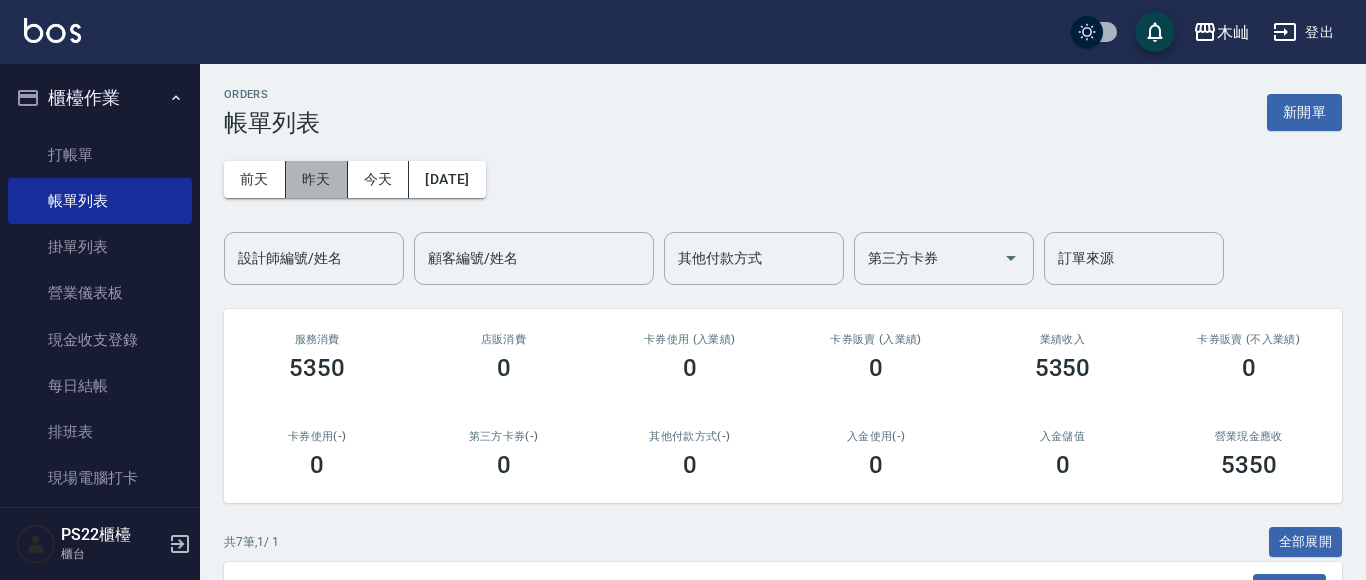 click on "昨天" at bounding box center (317, 179) 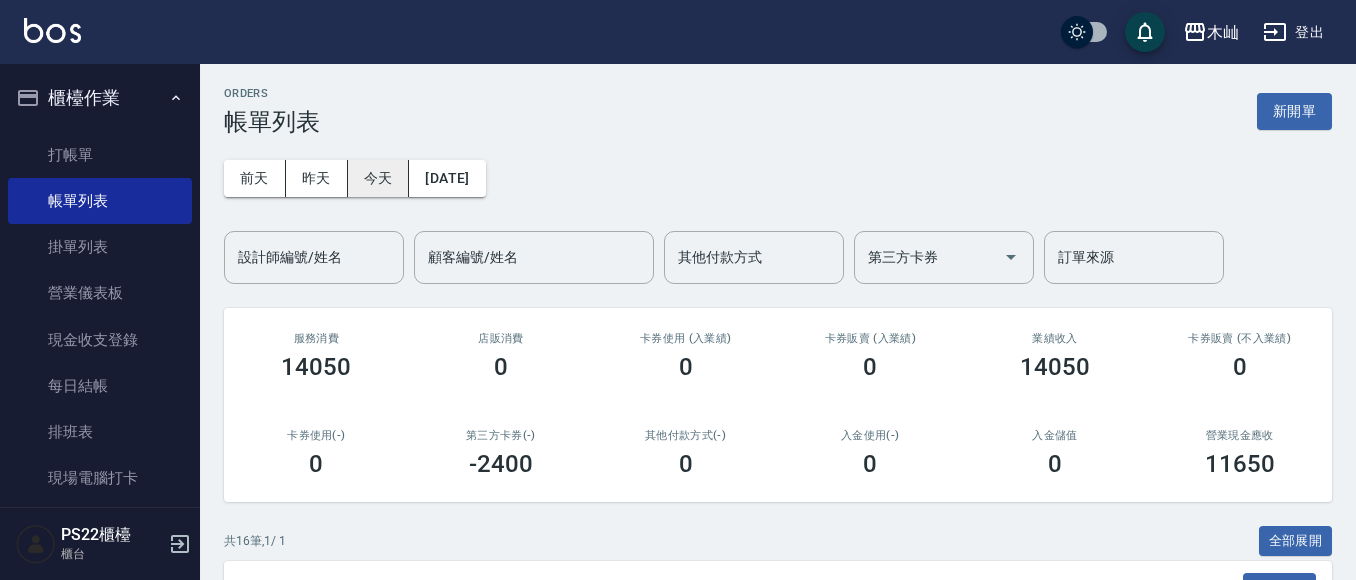 scroll, scrollTop: 0, scrollLeft: 0, axis: both 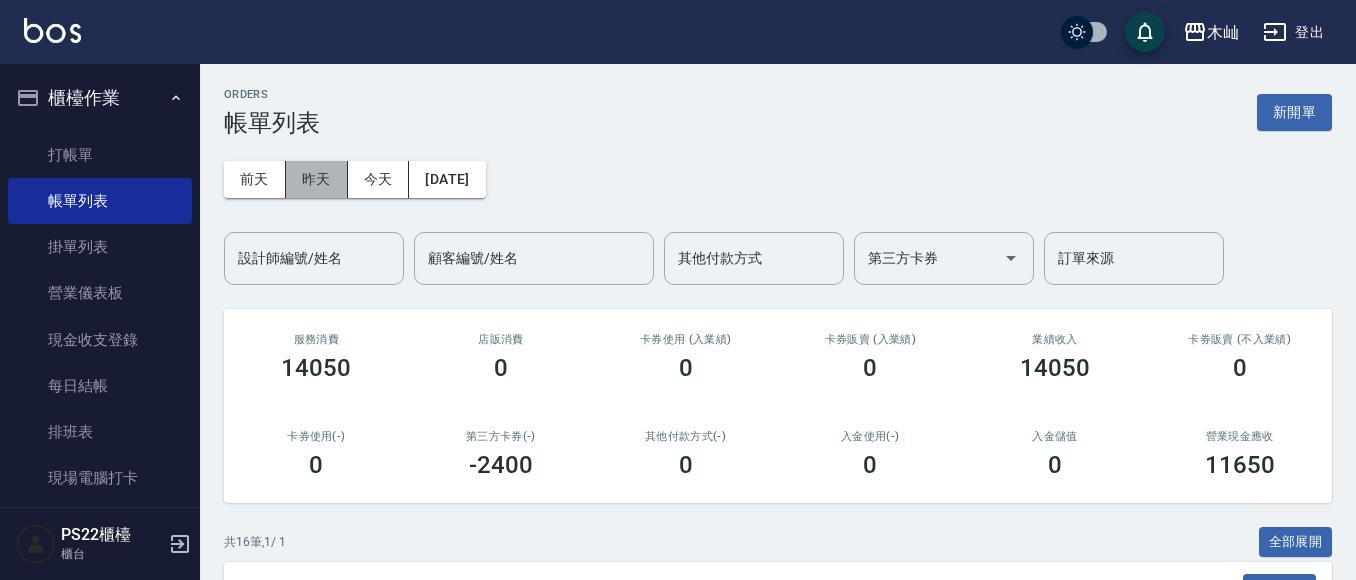 click on "昨天" at bounding box center (317, 179) 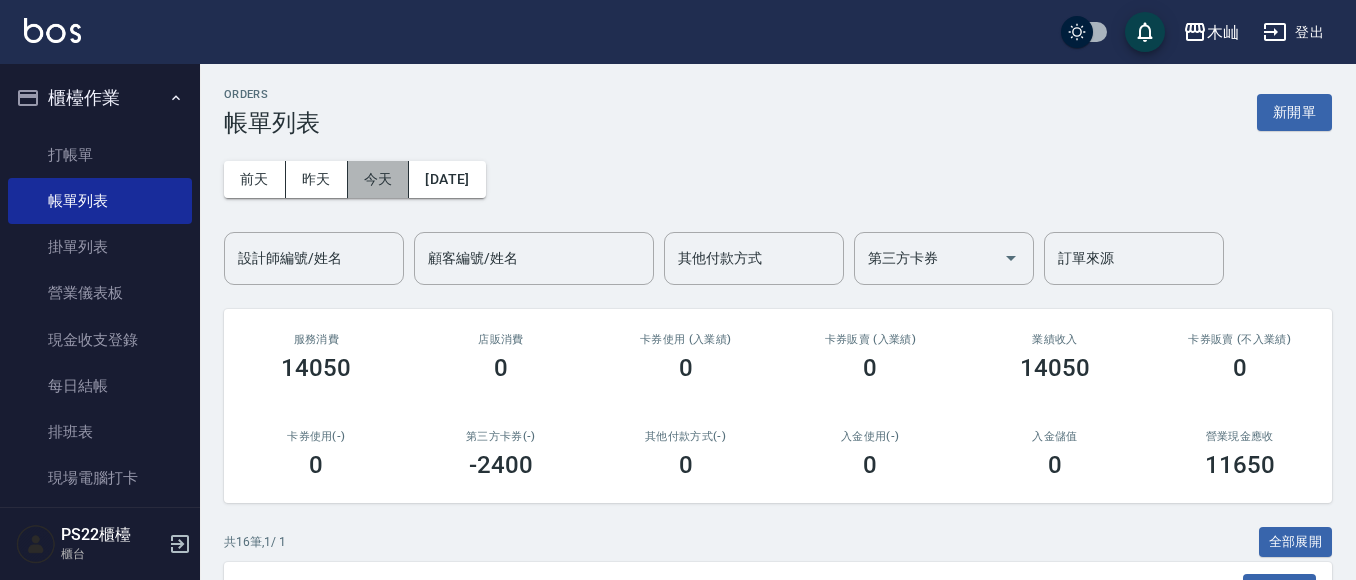 click on "今天" at bounding box center (379, 179) 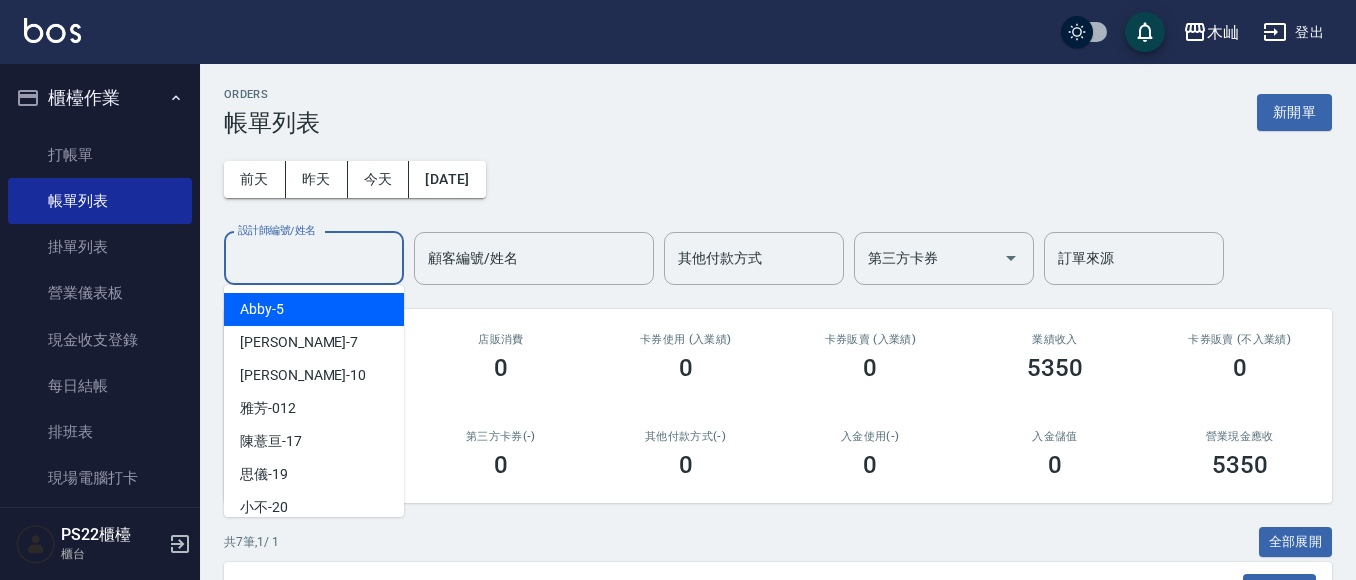 click on "設計師編號/姓名" at bounding box center [314, 258] 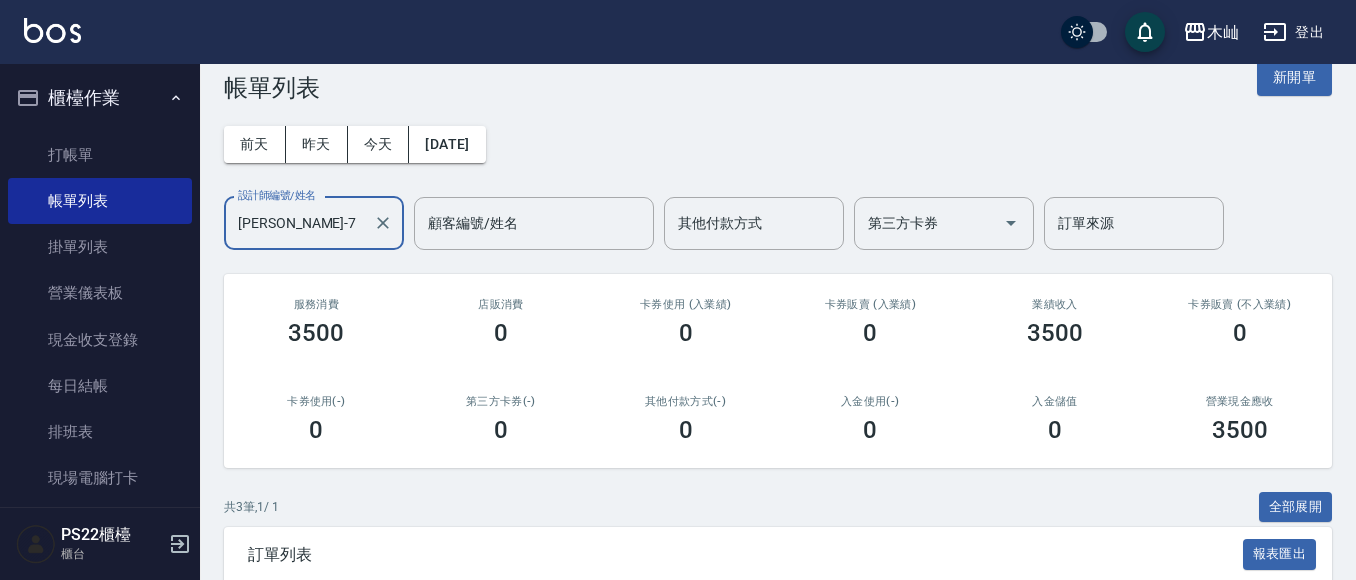 scroll, scrollTop: 0, scrollLeft: 0, axis: both 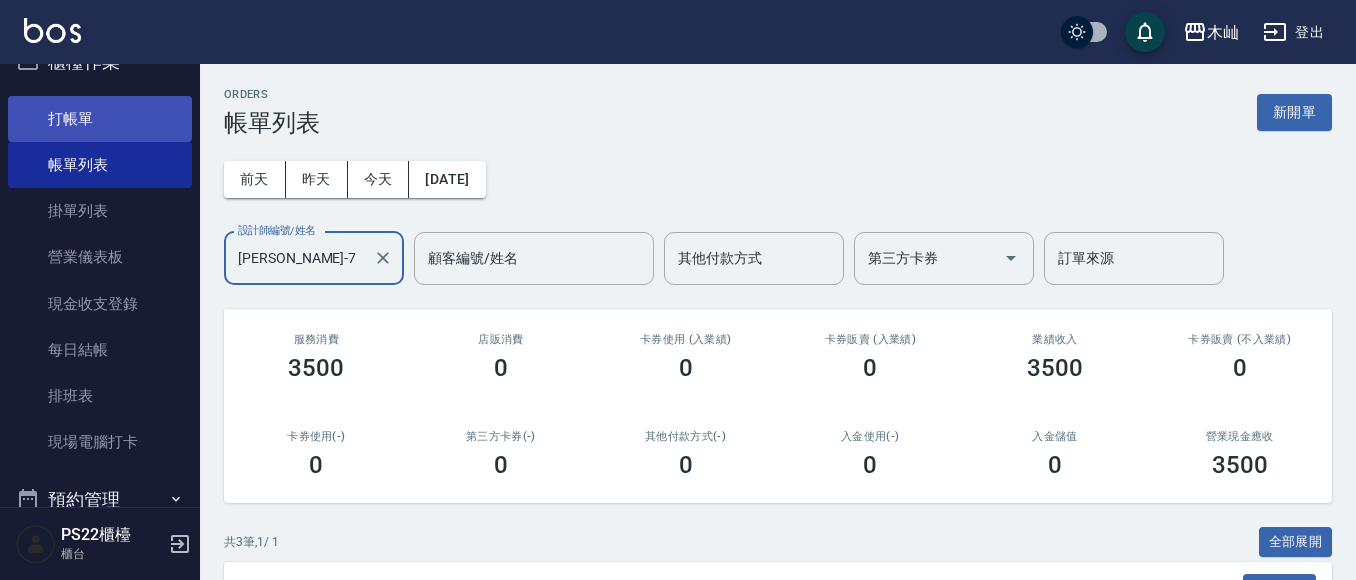 type on "[PERSON_NAME]-7" 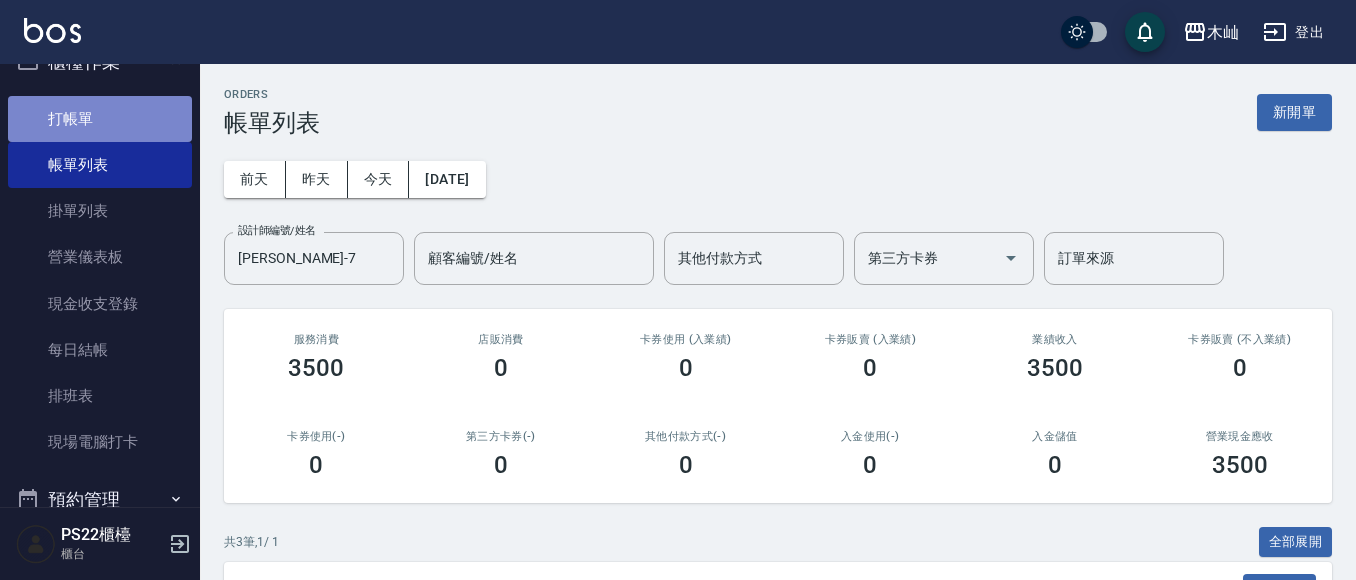 click on "打帳單" at bounding box center [100, 119] 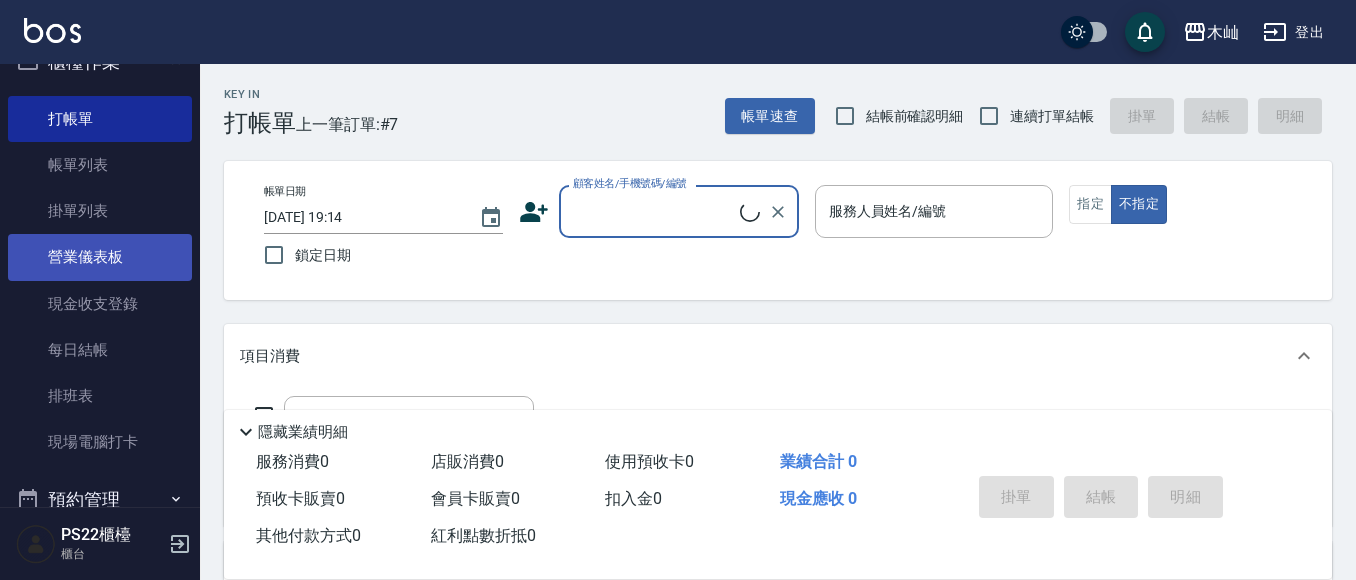 scroll, scrollTop: 236, scrollLeft: 0, axis: vertical 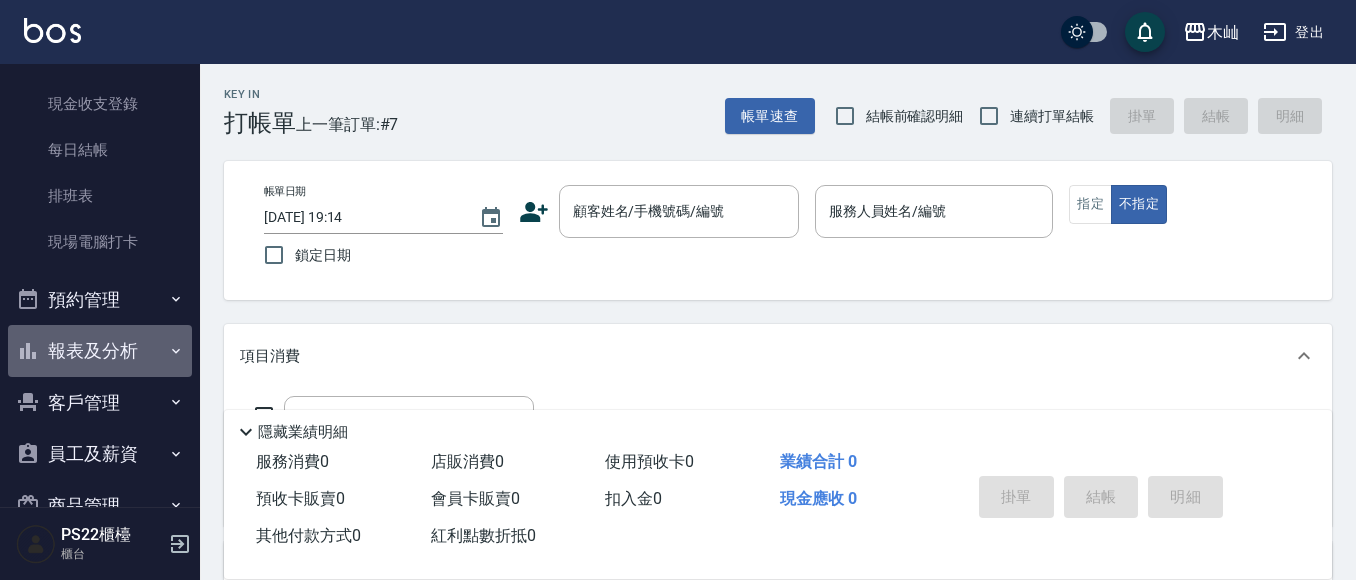click on "報表及分析" at bounding box center [100, 351] 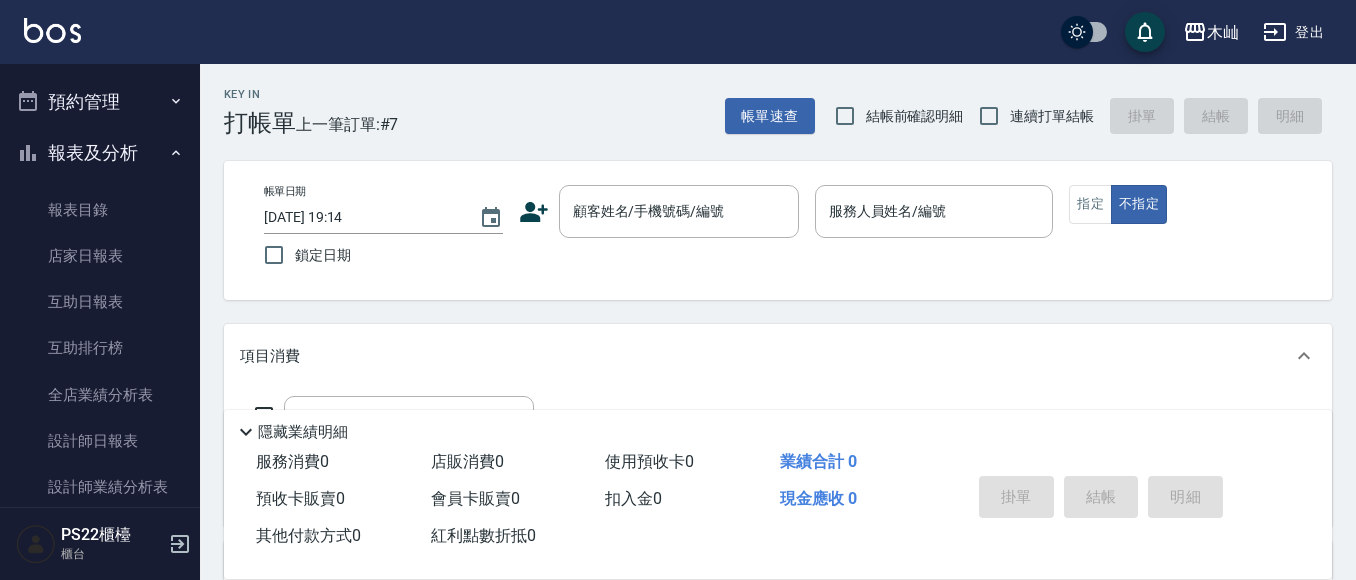 scroll, scrollTop: 436, scrollLeft: 0, axis: vertical 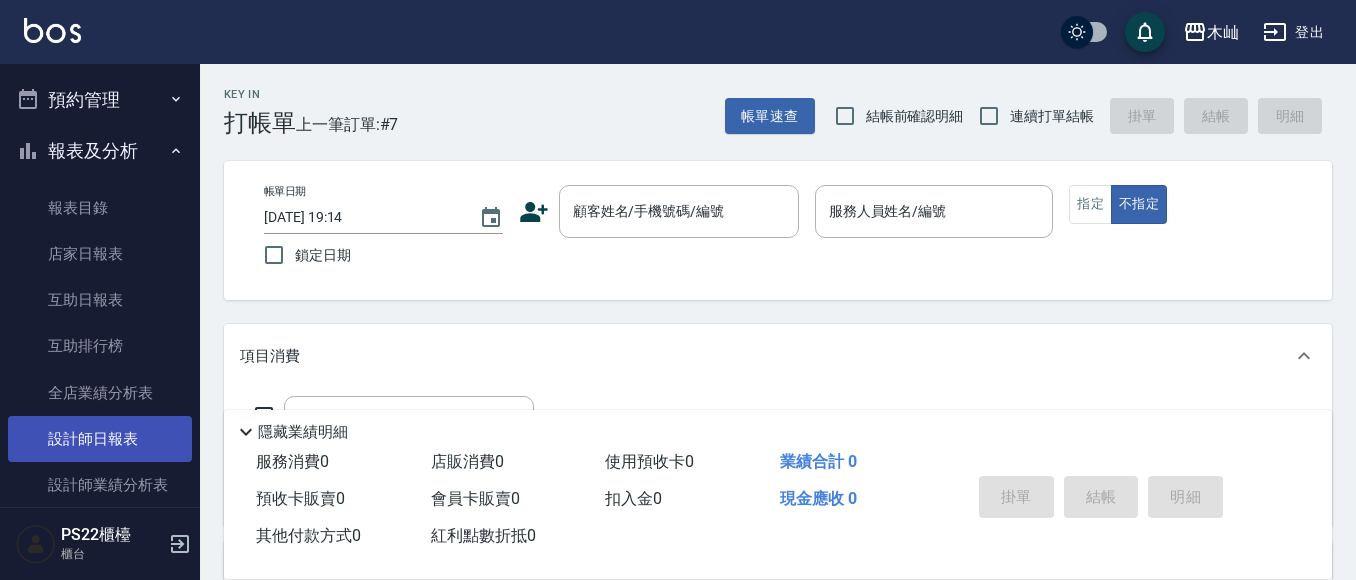 click on "設計師日報表" at bounding box center (100, 439) 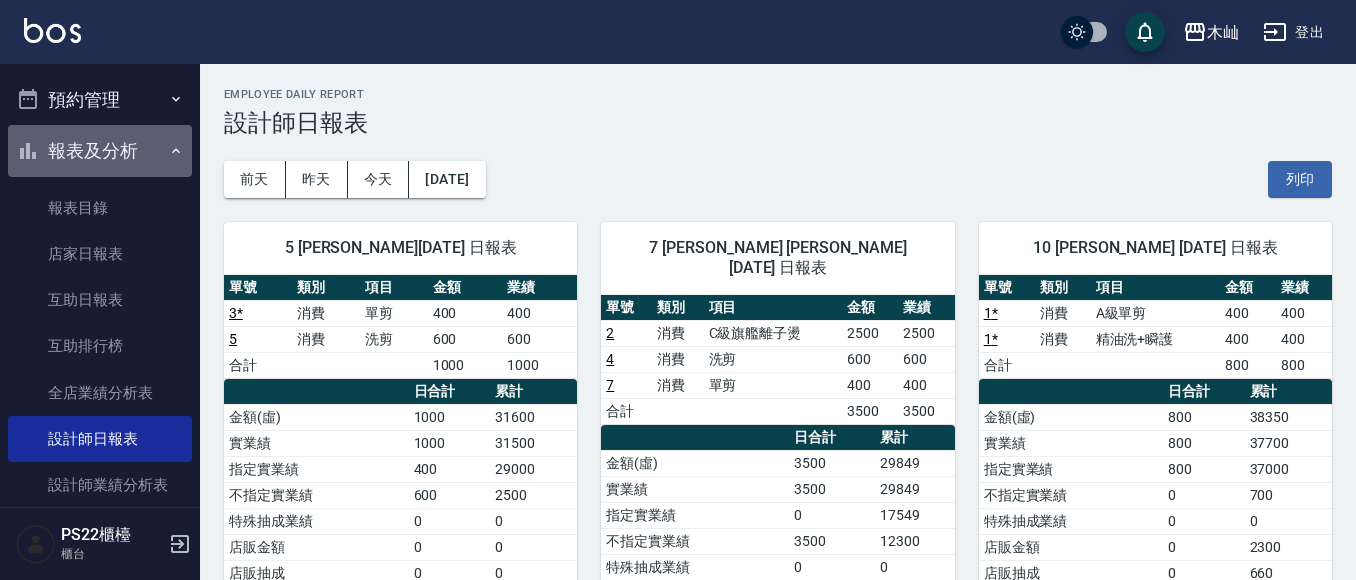 click on "報表及分析" at bounding box center [100, 151] 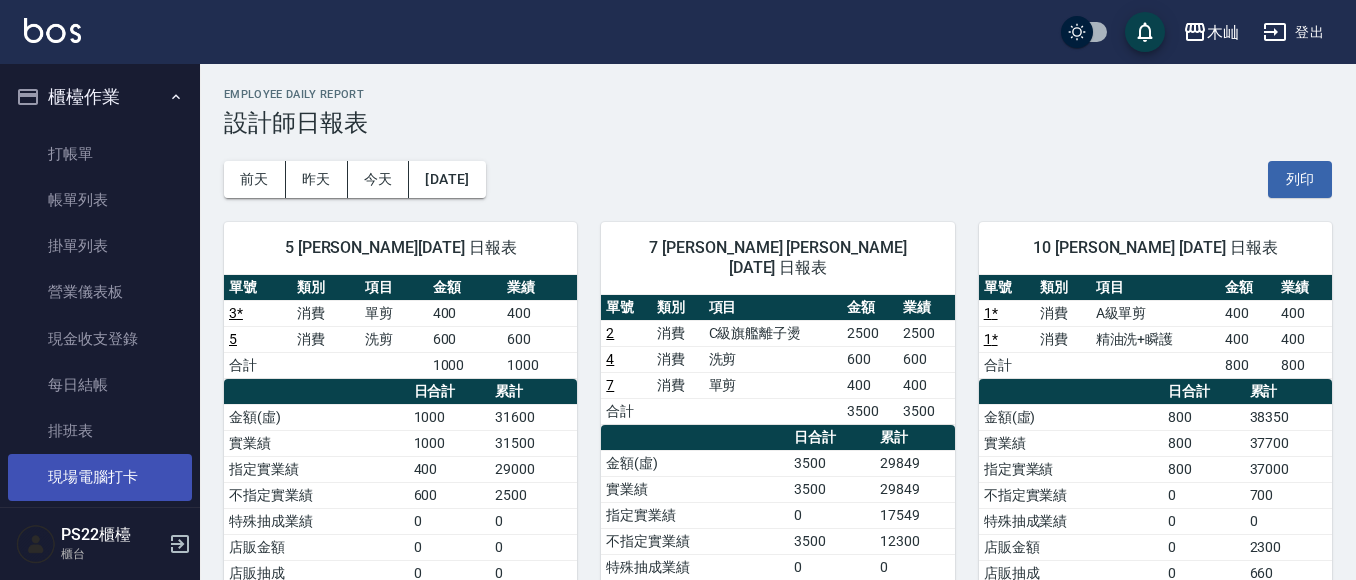 scroll, scrollTop: 0, scrollLeft: 0, axis: both 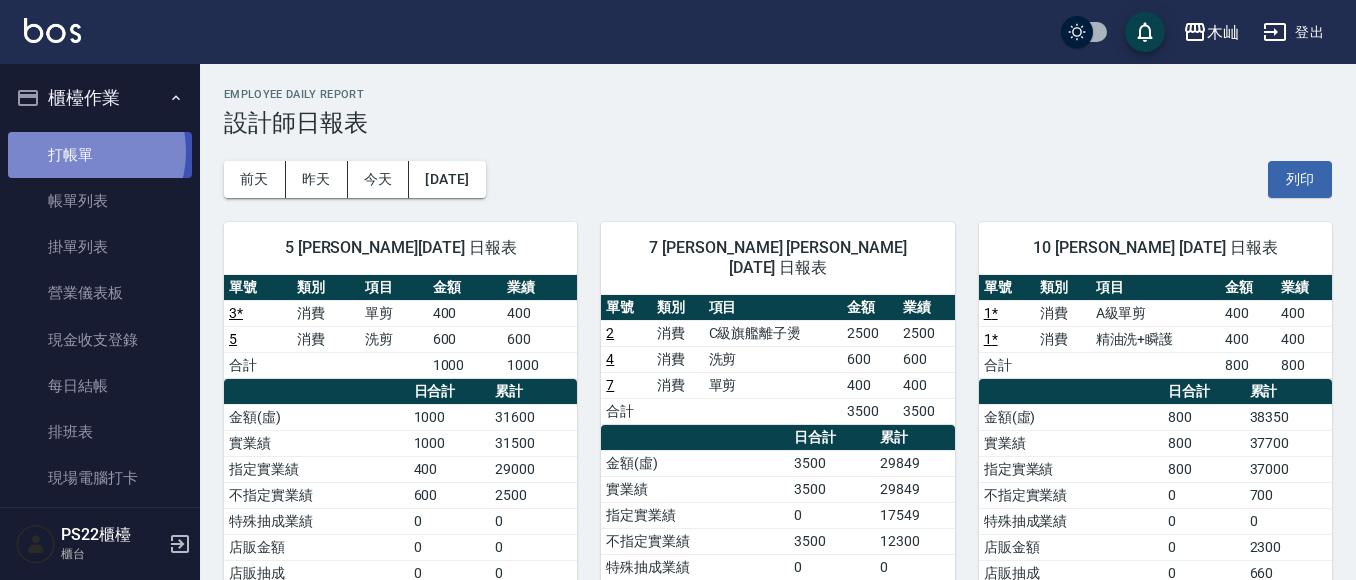 click on "打帳單" at bounding box center (100, 155) 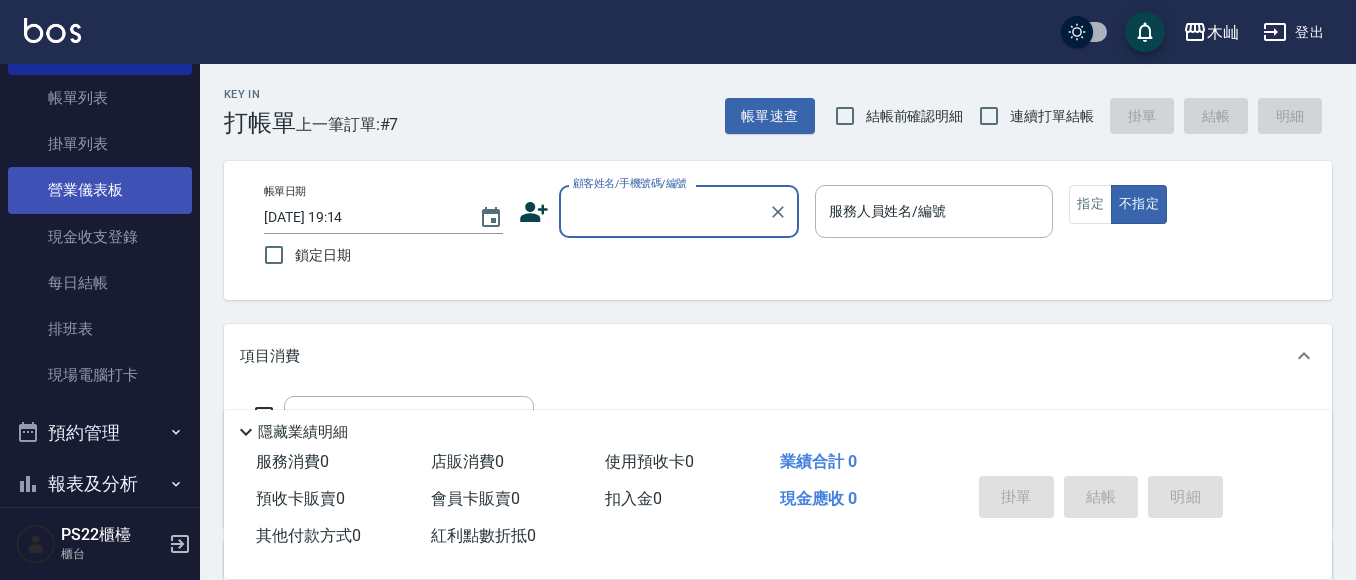 scroll, scrollTop: 200, scrollLeft: 0, axis: vertical 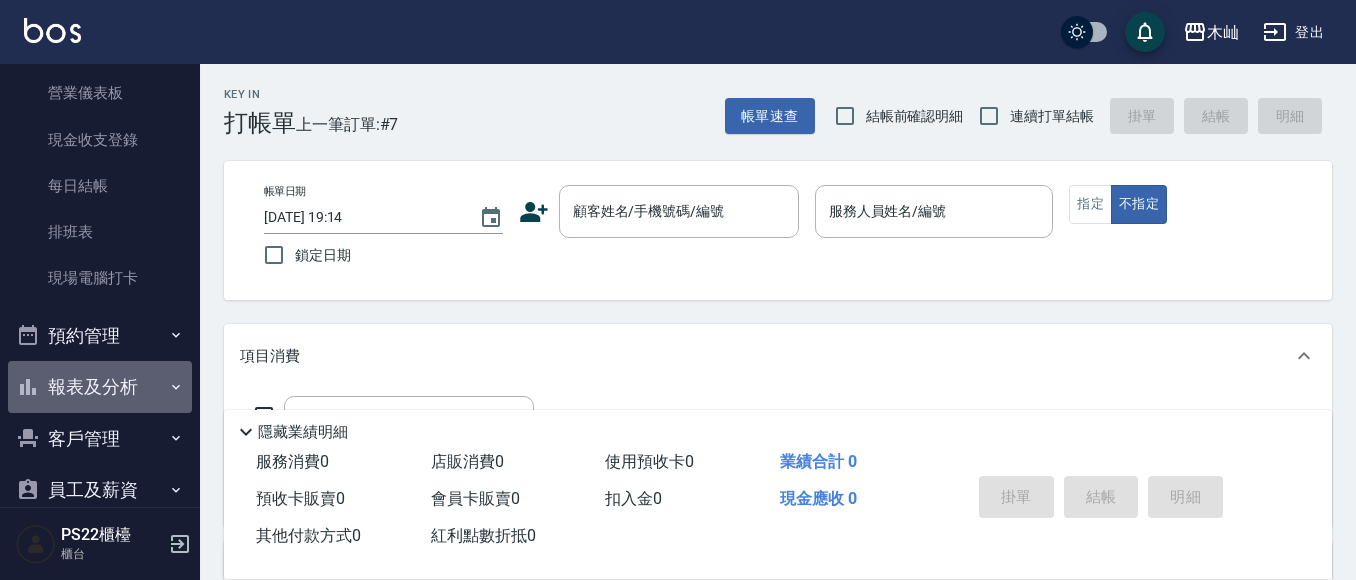 click on "報表及分析" at bounding box center (100, 387) 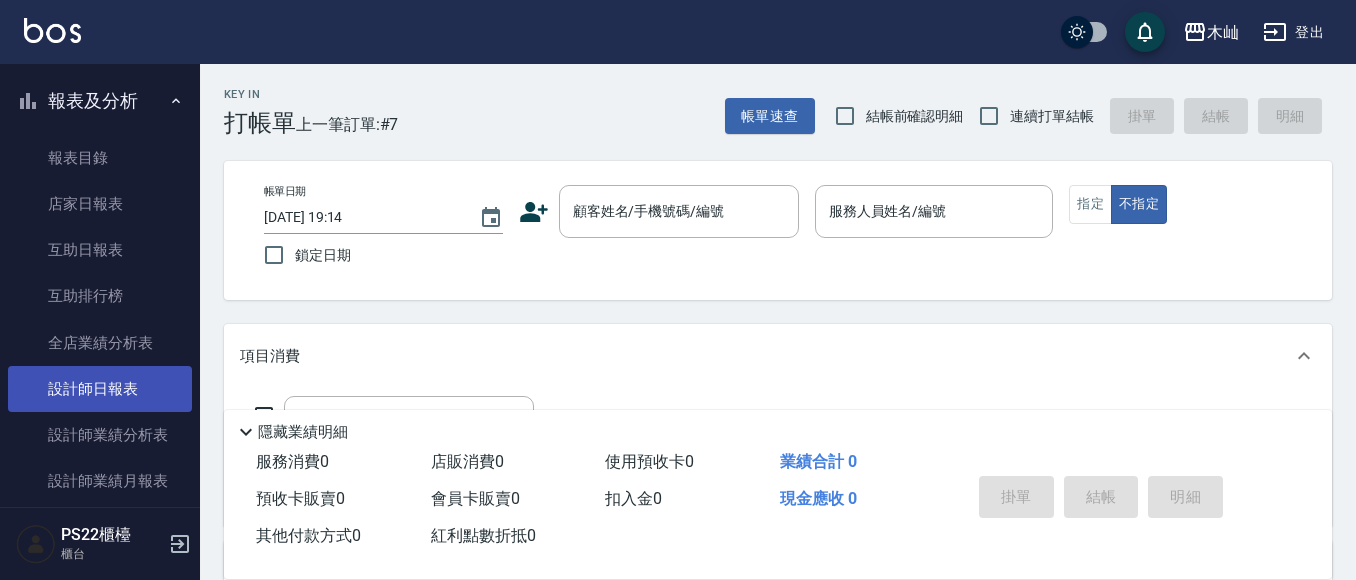 scroll, scrollTop: 500, scrollLeft: 0, axis: vertical 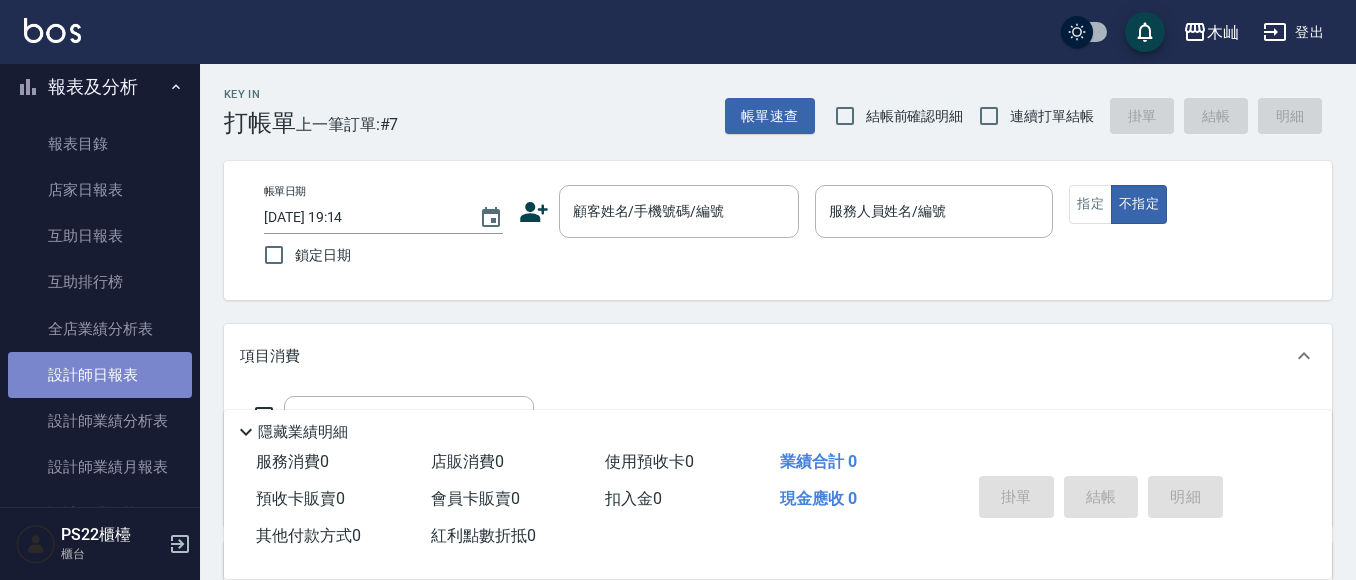 click on "設計師日報表" at bounding box center (100, 375) 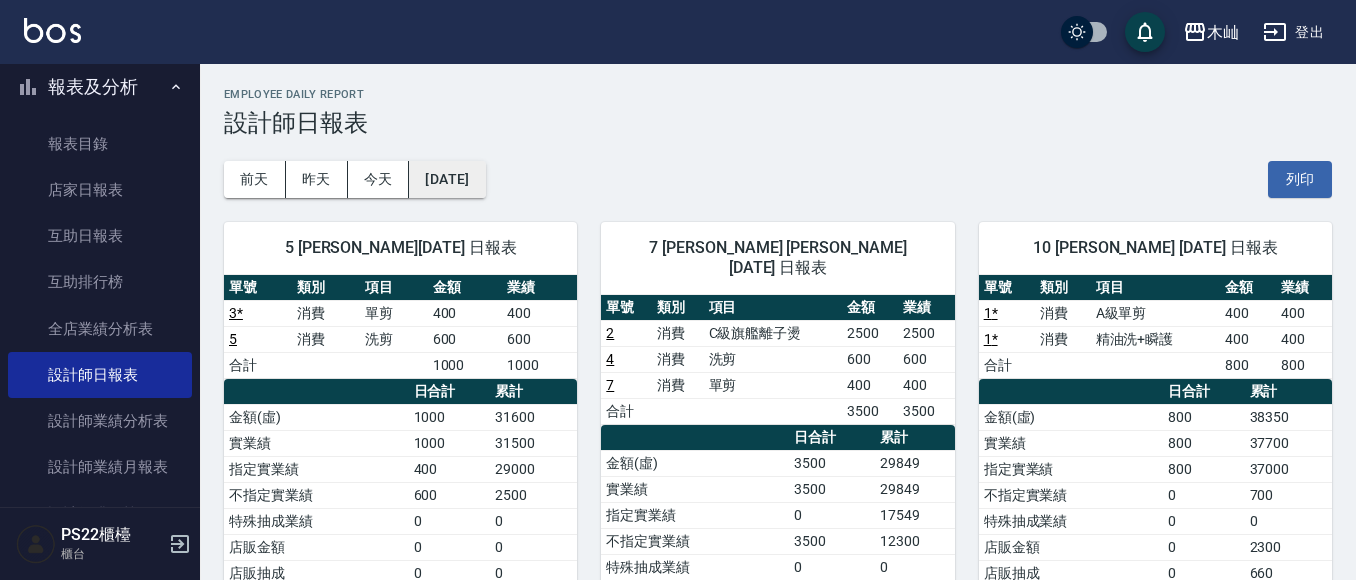 click on "[DATE]" at bounding box center (447, 179) 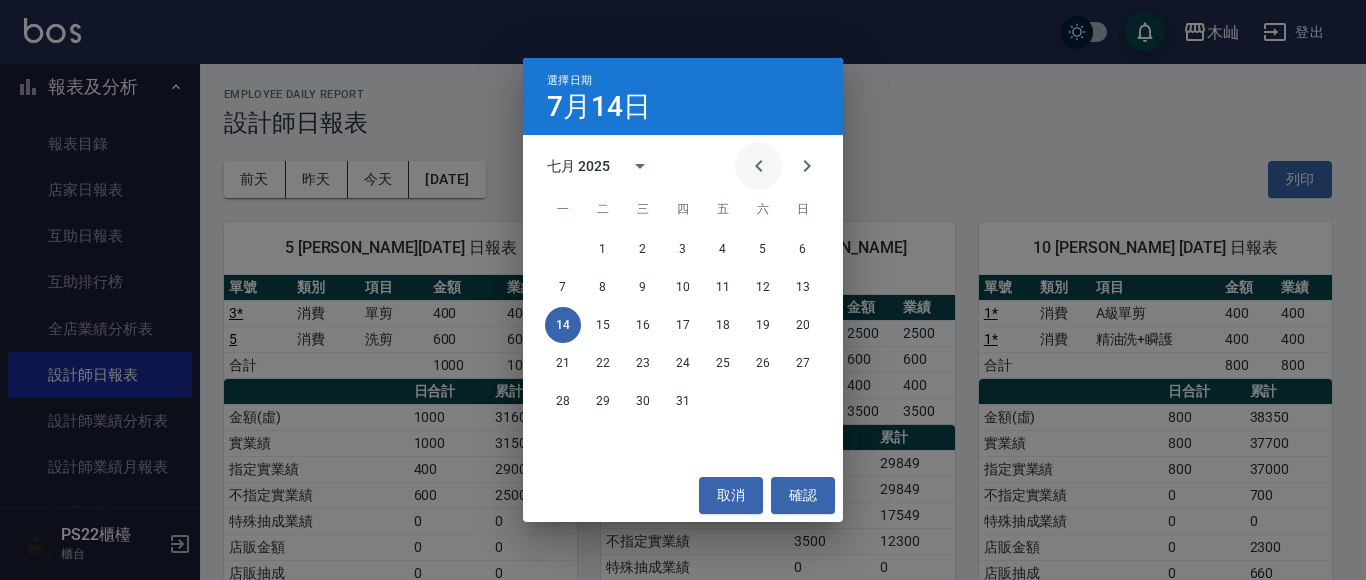 click at bounding box center [759, 166] 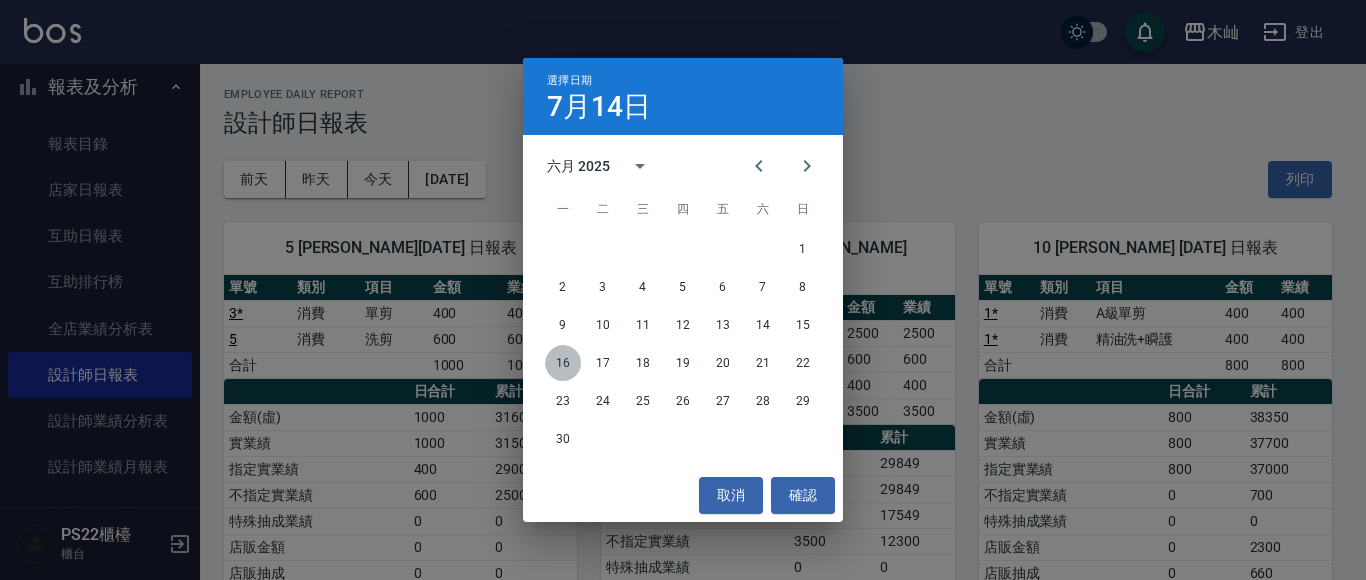 click on "16" at bounding box center [563, 363] 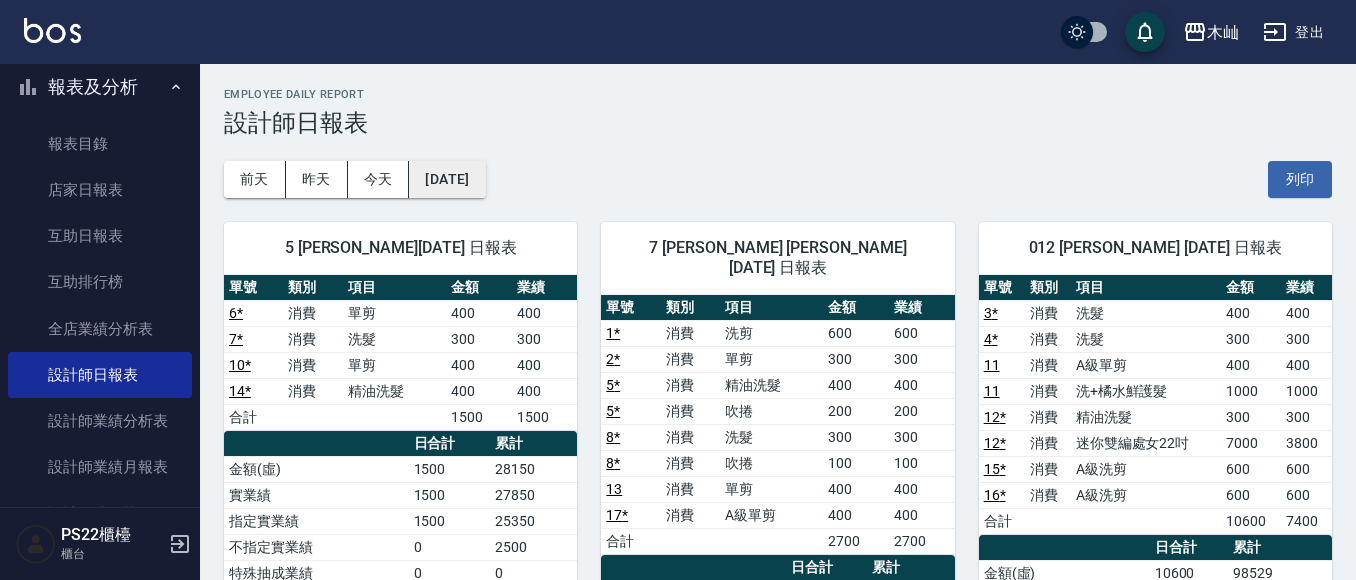 click on "[DATE]" at bounding box center [447, 179] 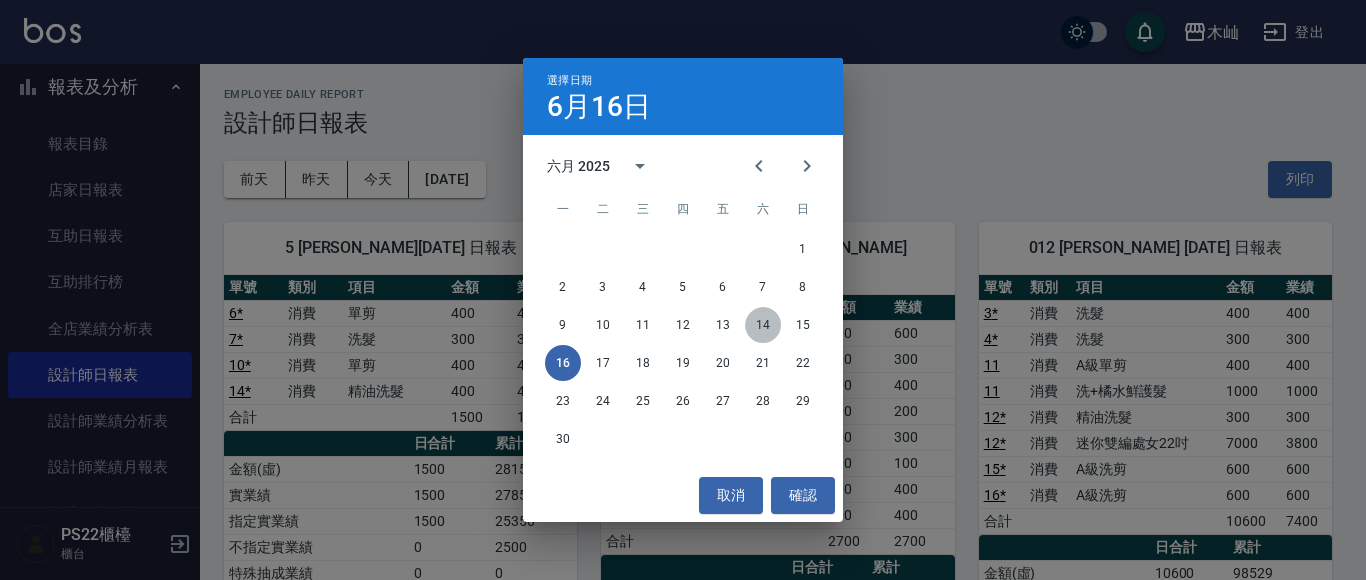 click on "14" at bounding box center (763, 325) 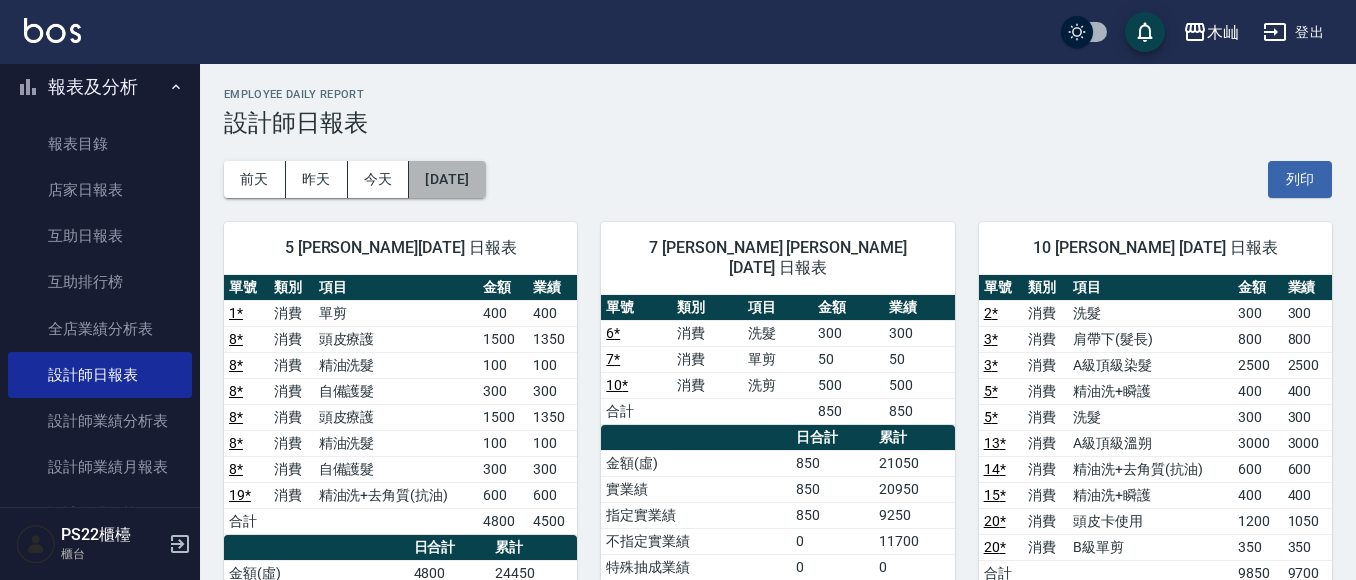 click on "[DATE]" at bounding box center (447, 179) 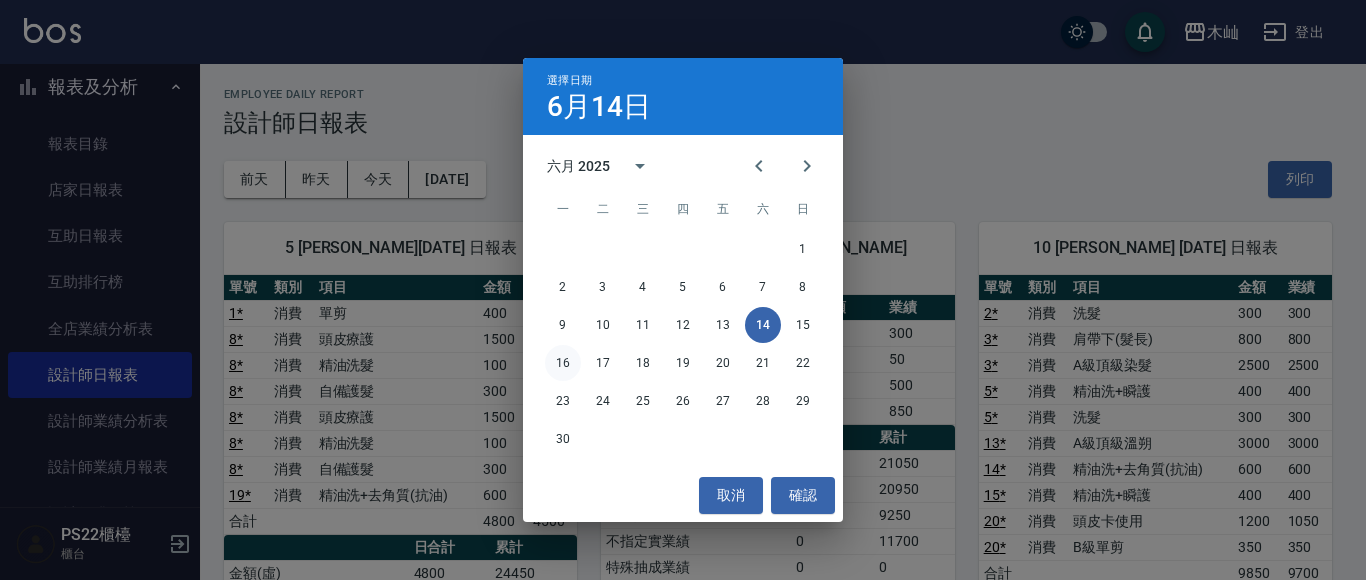 click on "16" at bounding box center [563, 363] 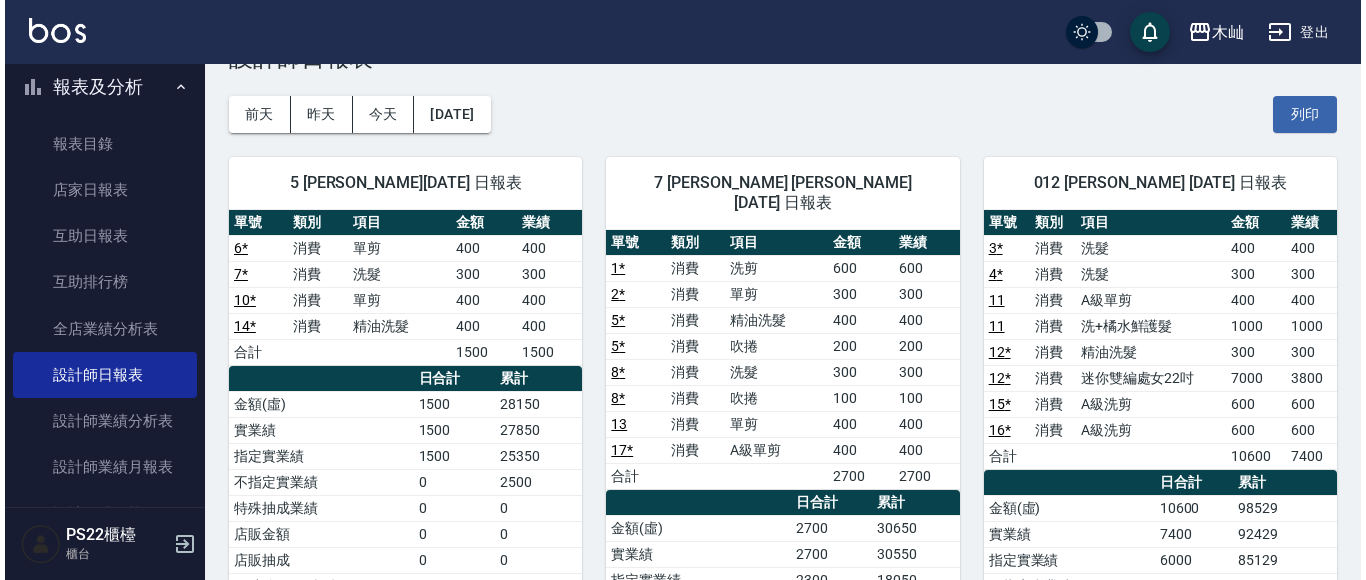 scroll, scrollTop: 100, scrollLeft: 0, axis: vertical 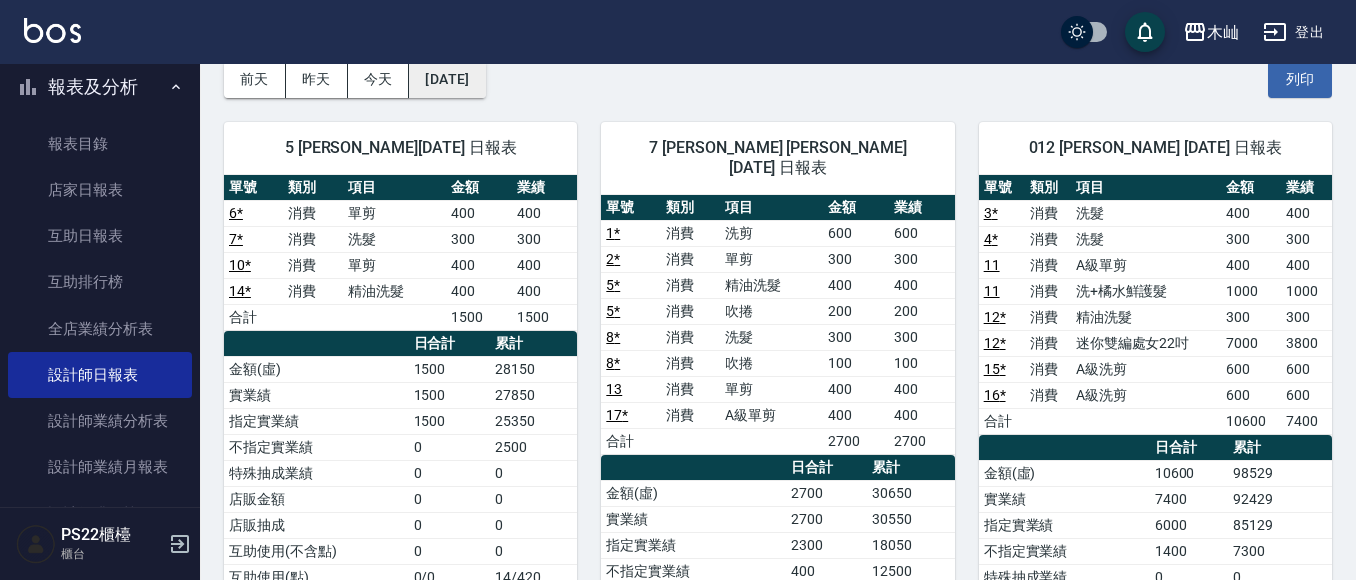 click on "[DATE]" at bounding box center (447, 79) 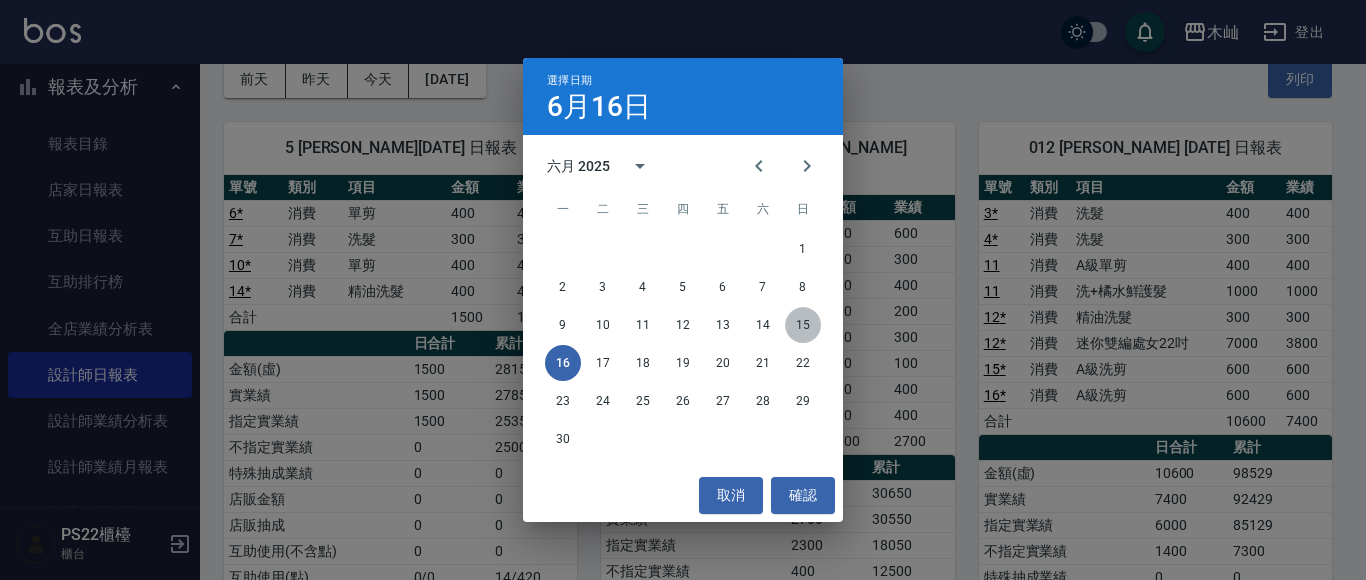 click on "15" at bounding box center (803, 325) 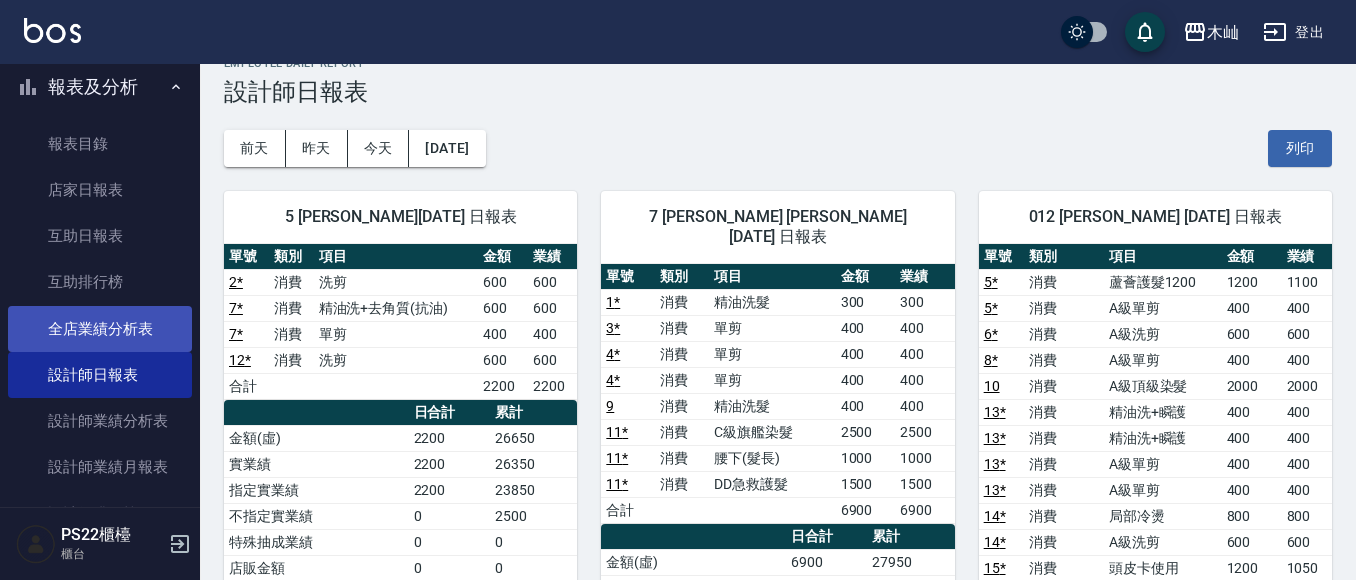scroll, scrollTop: 0, scrollLeft: 0, axis: both 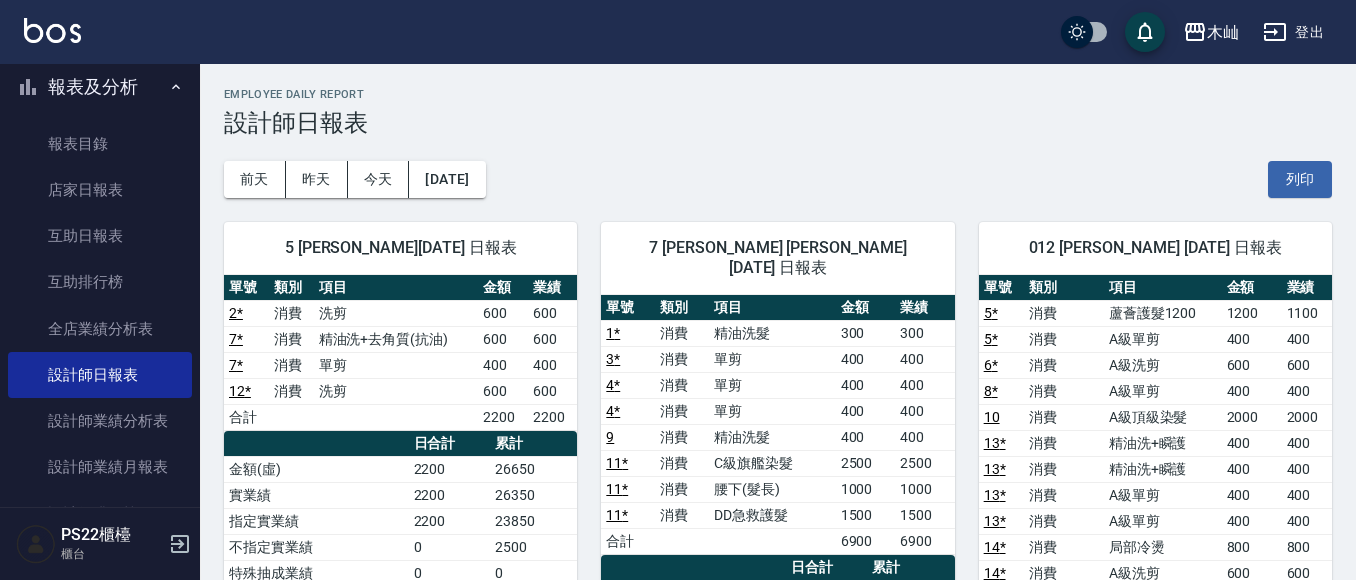 click on "報表及分析" at bounding box center (100, 87) 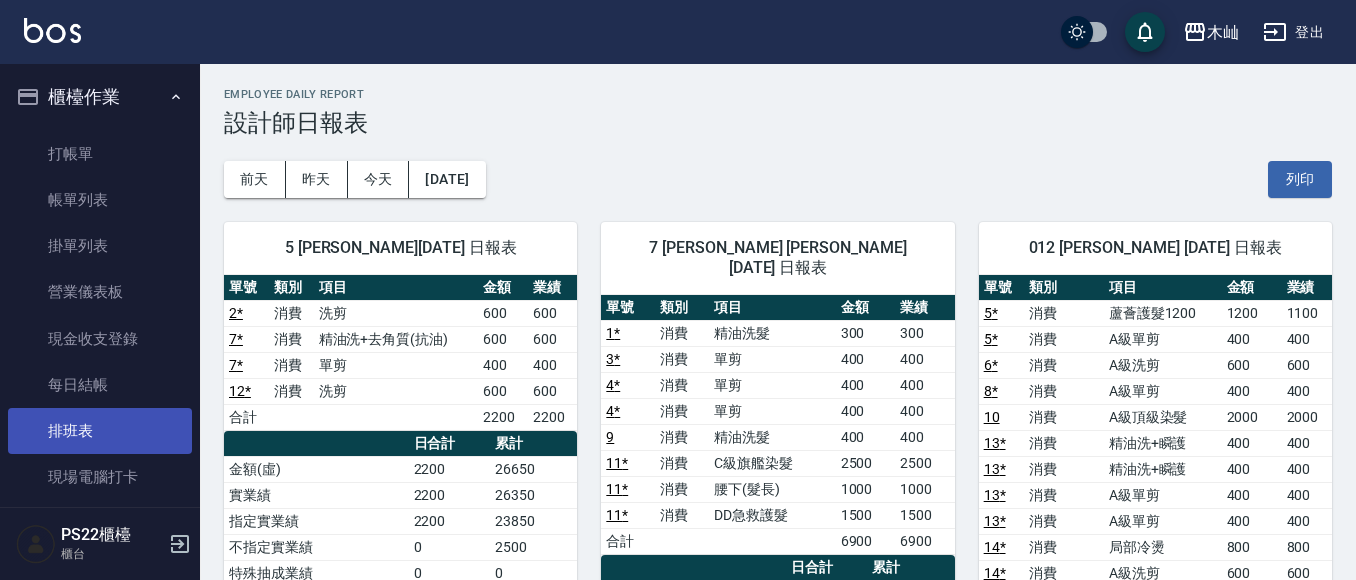 scroll, scrollTop: 0, scrollLeft: 0, axis: both 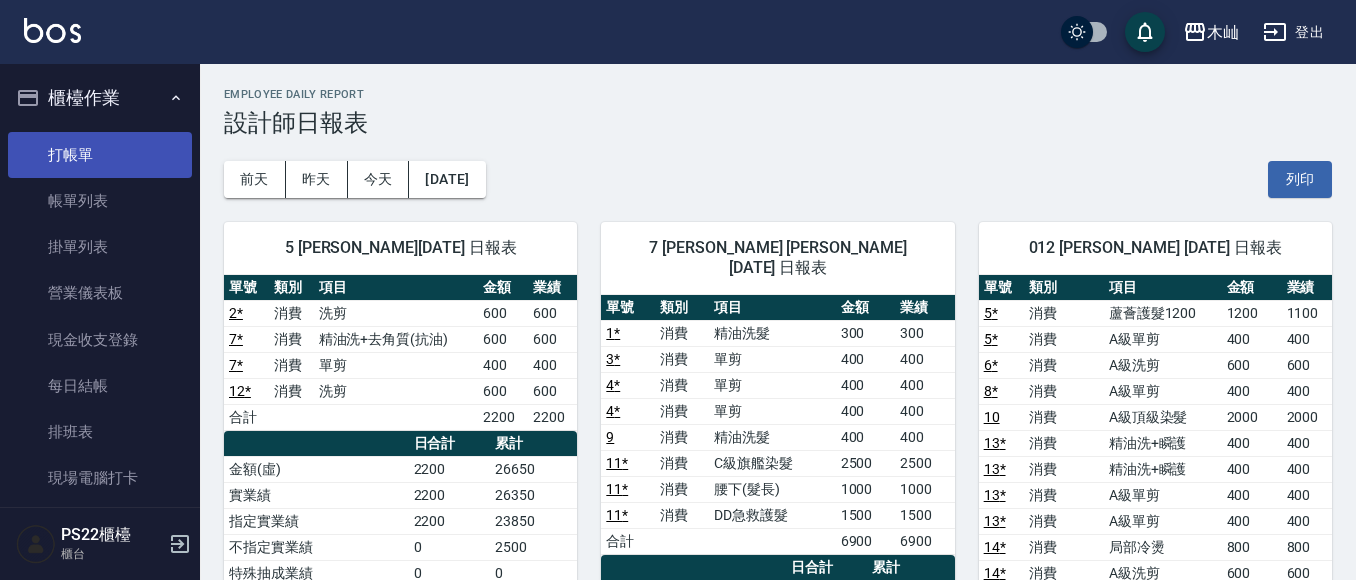 click on "打帳單" at bounding box center [100, 155] 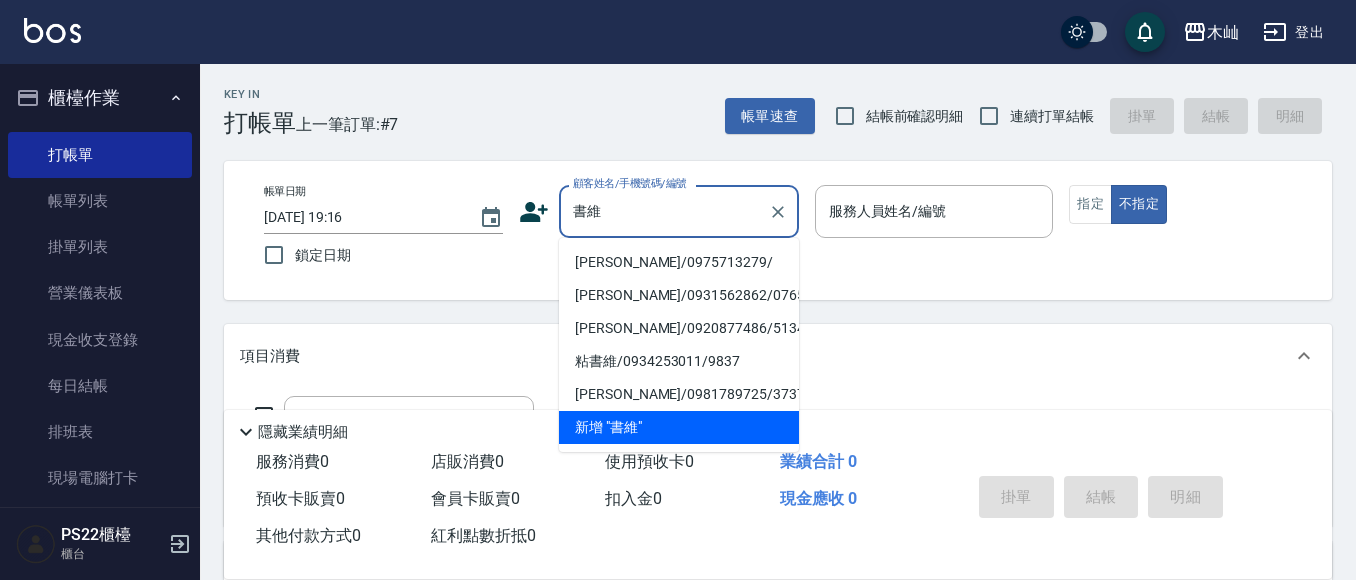 click on "[PERSON_NAME]/0975713279/" at bounding box center (679, 262) 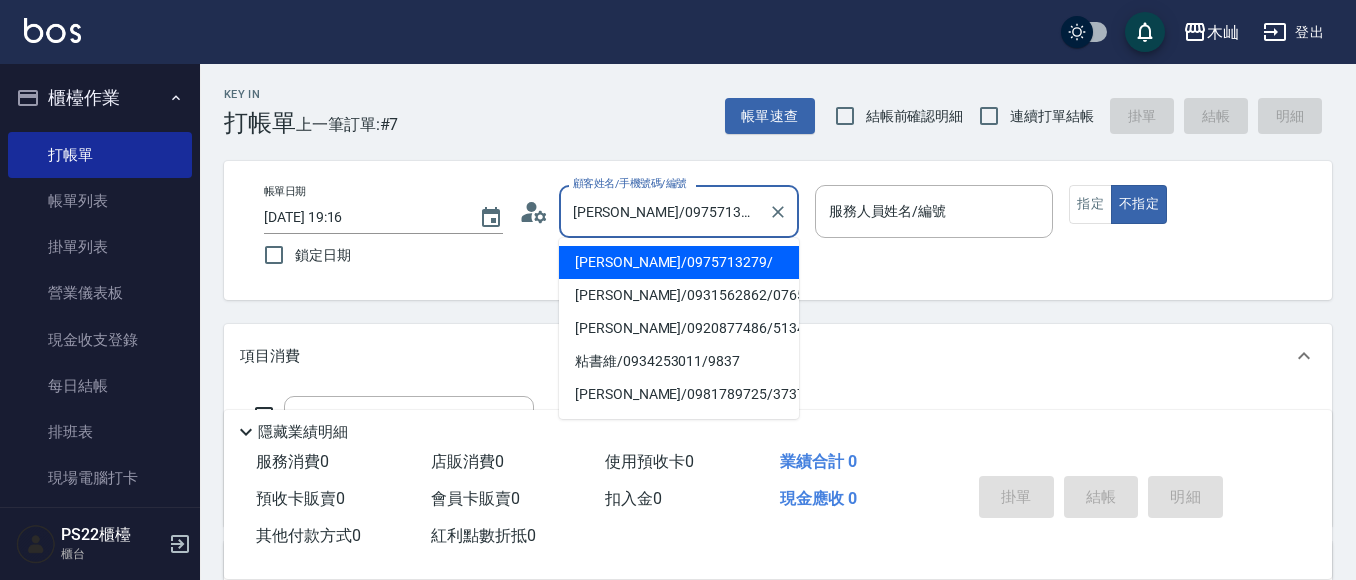 drag, startPoint x: 613, startPoint y: 208, endPoint x: 589, endPoint y: 208, distance: 24 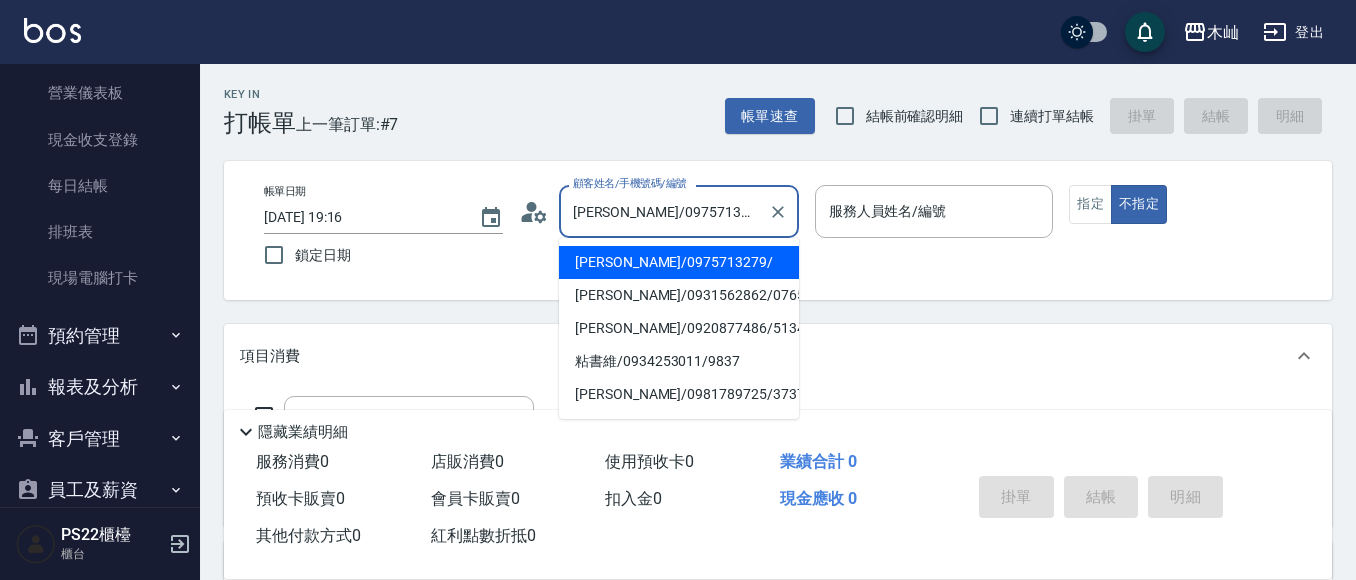 scroll, scrollTop: 336, scrollLeft: 0, axis: vertical 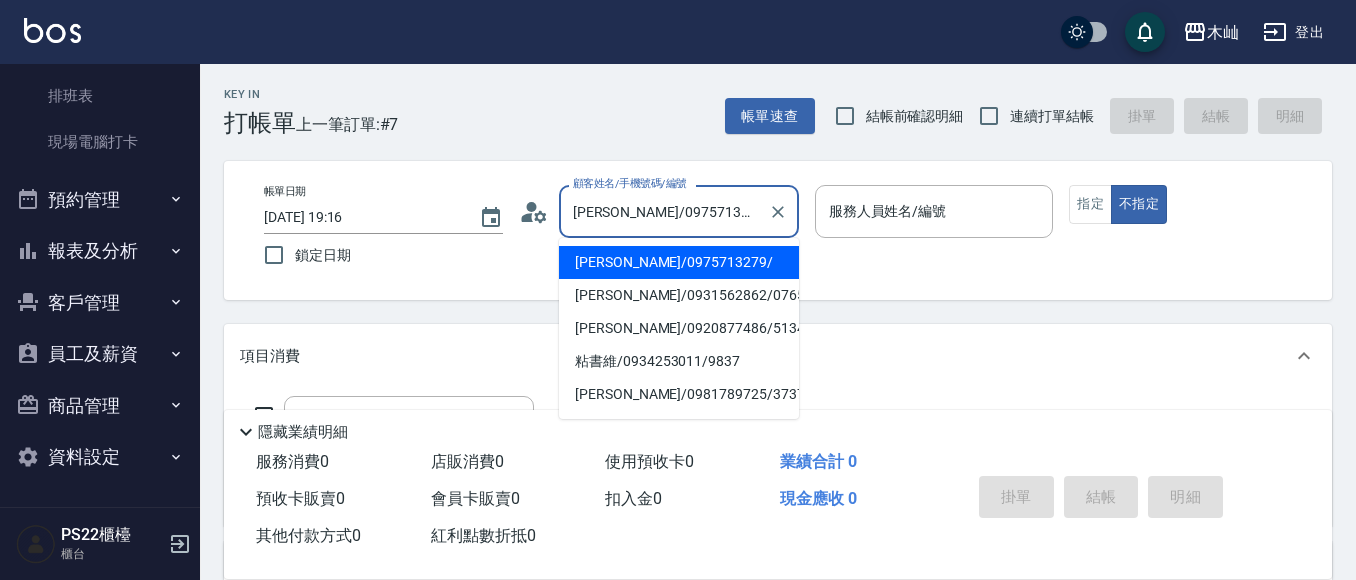 click on "客戶管理" at bounding box center (100, 303) 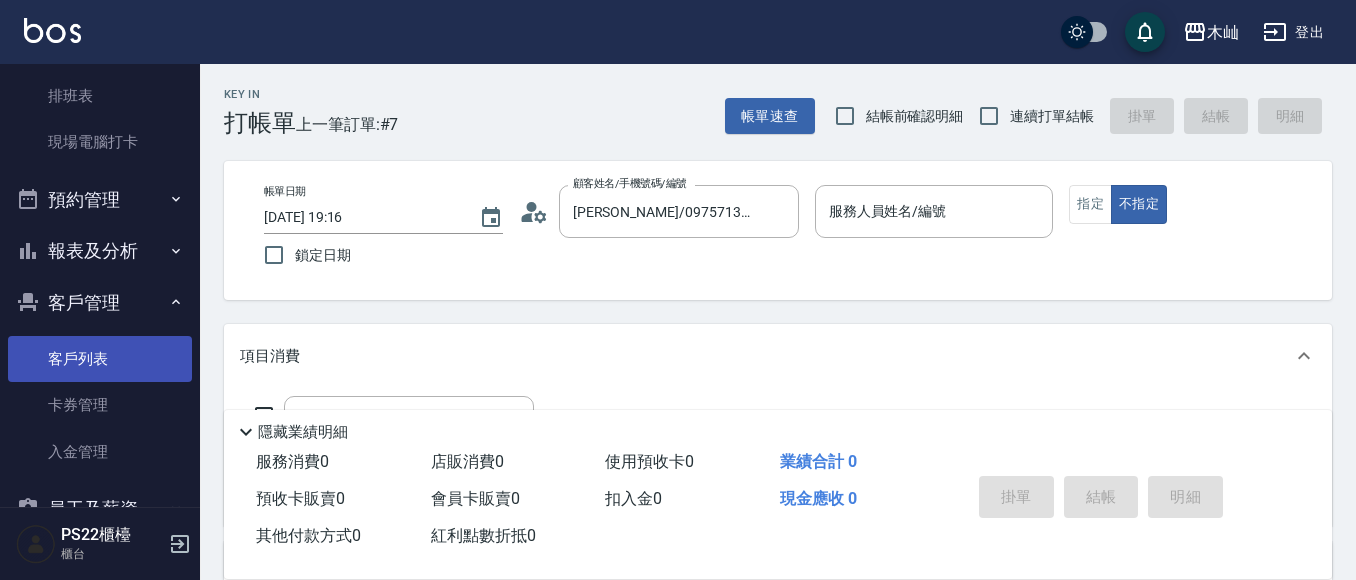 click on "客戶列表" at bounding box center (100, 359) 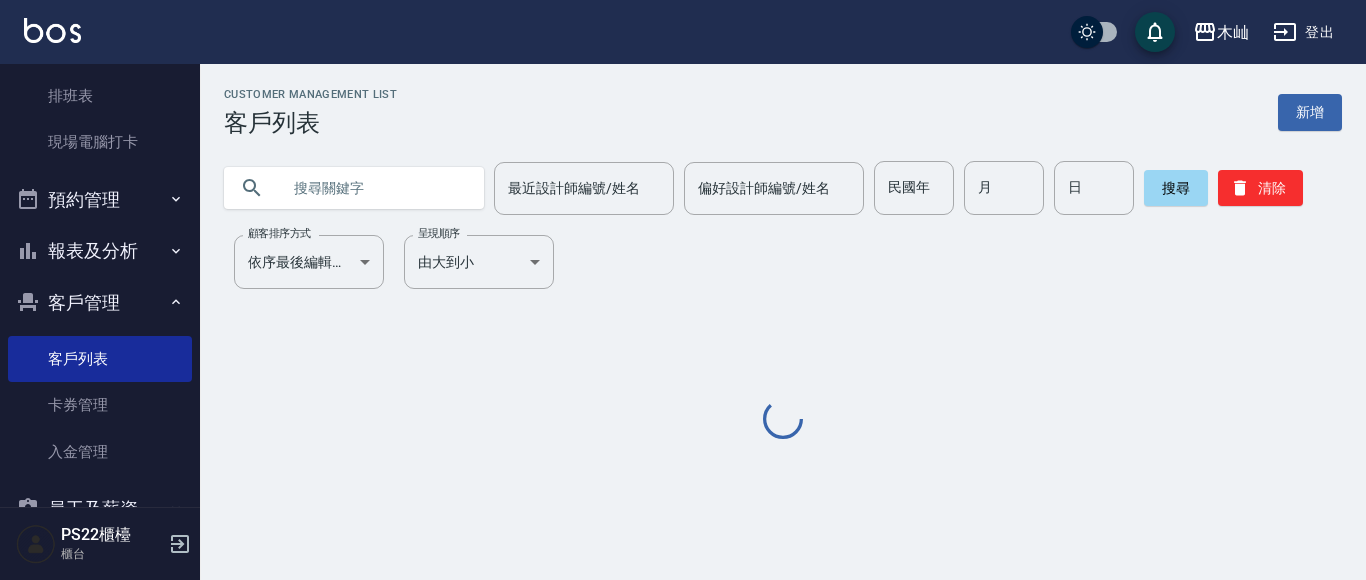 click at bounding box center [374, 188] 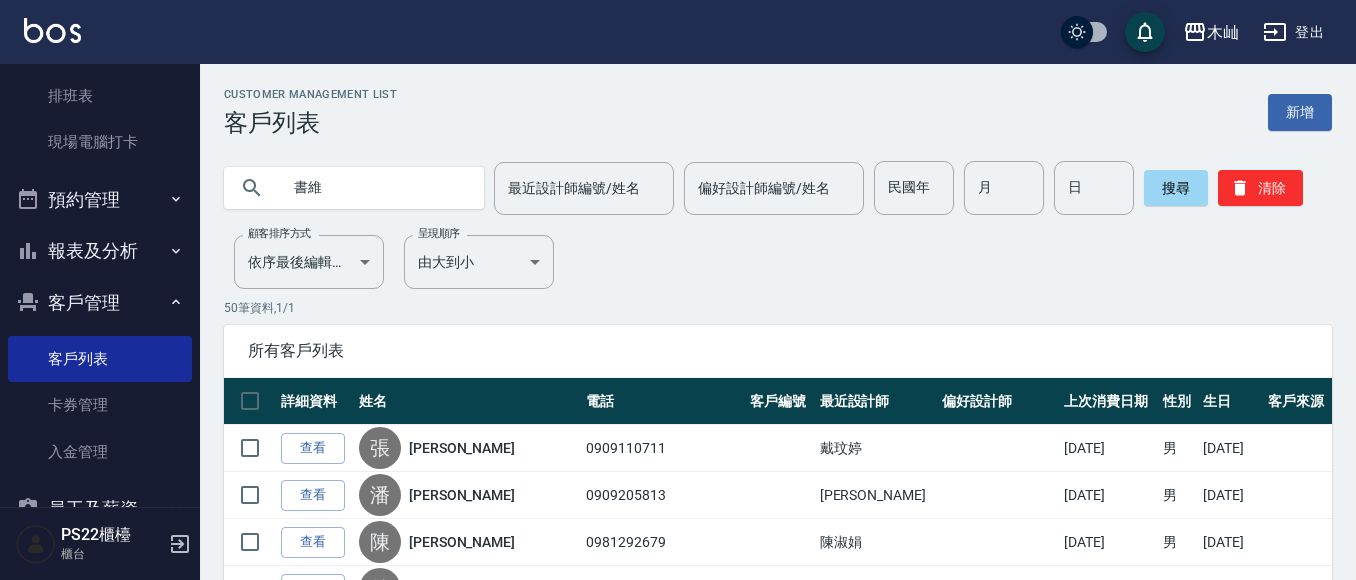 type on "書維" 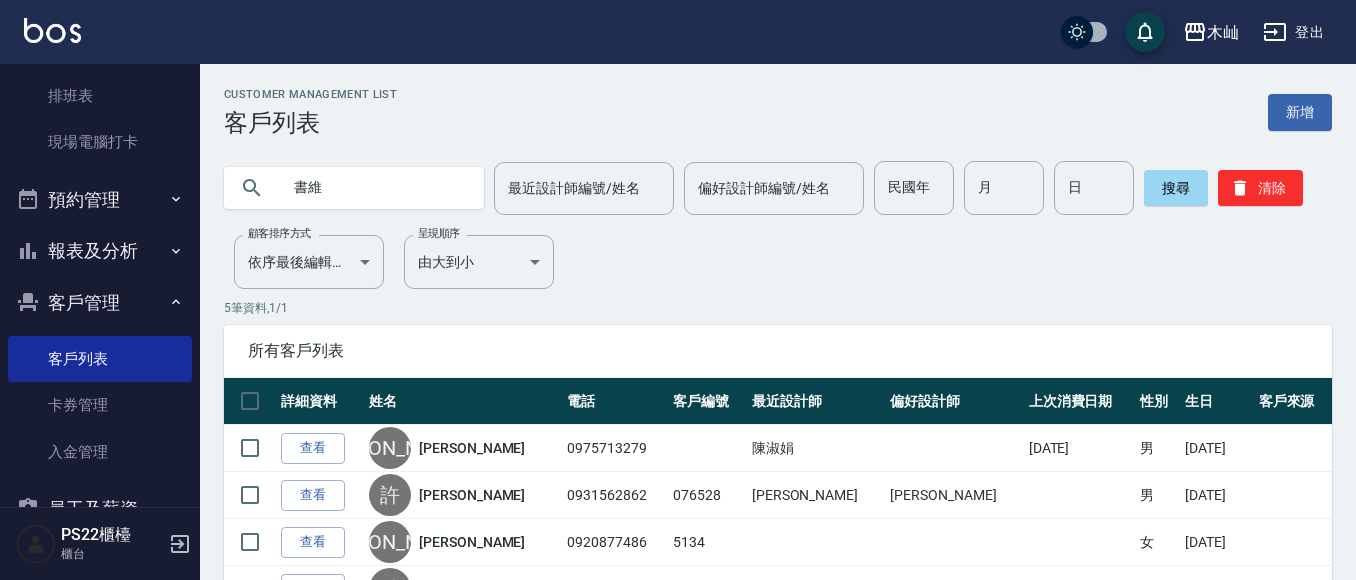 drag, startPoint x: 336, startPoint y: 179, endPoint x: 269, endPoint y: 184, distance: 67.18631 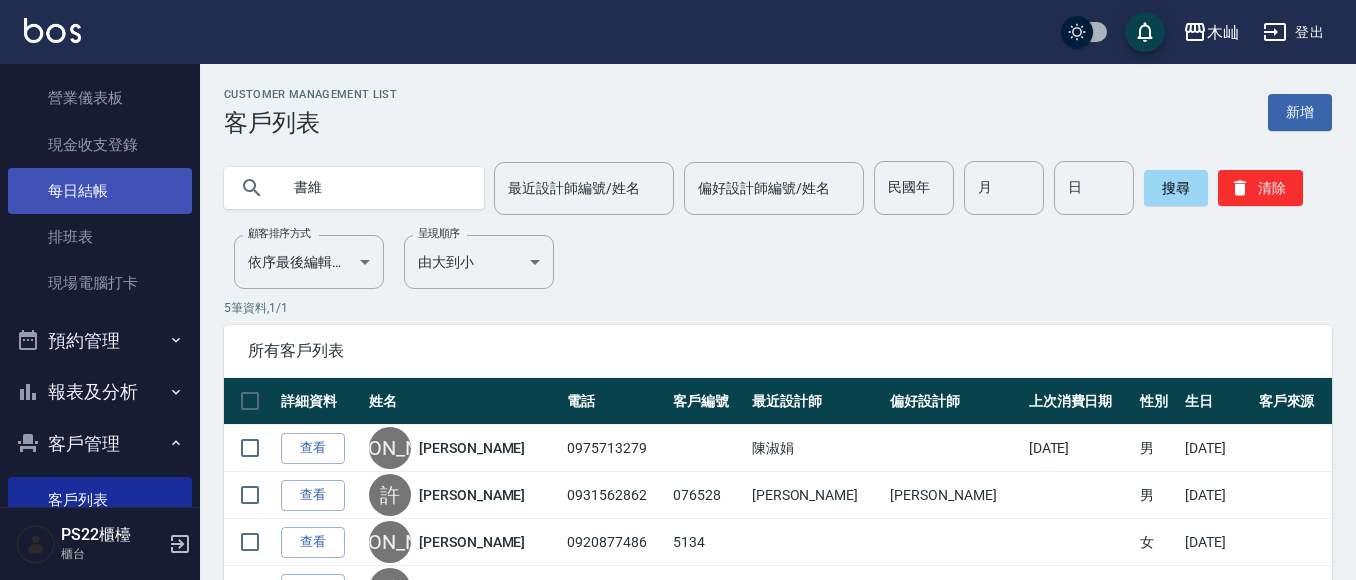 scroll, scrollTop: 0, scrollLeft: 0, axis: both 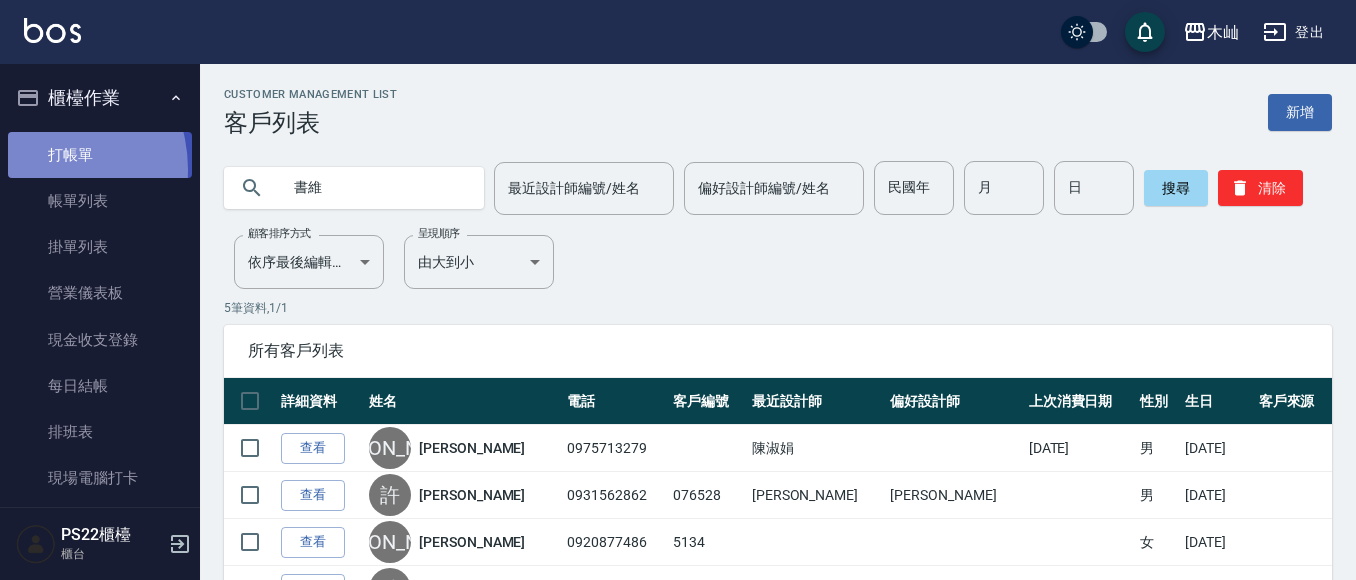 click on "打帳單" at bounding box center [100, 155] 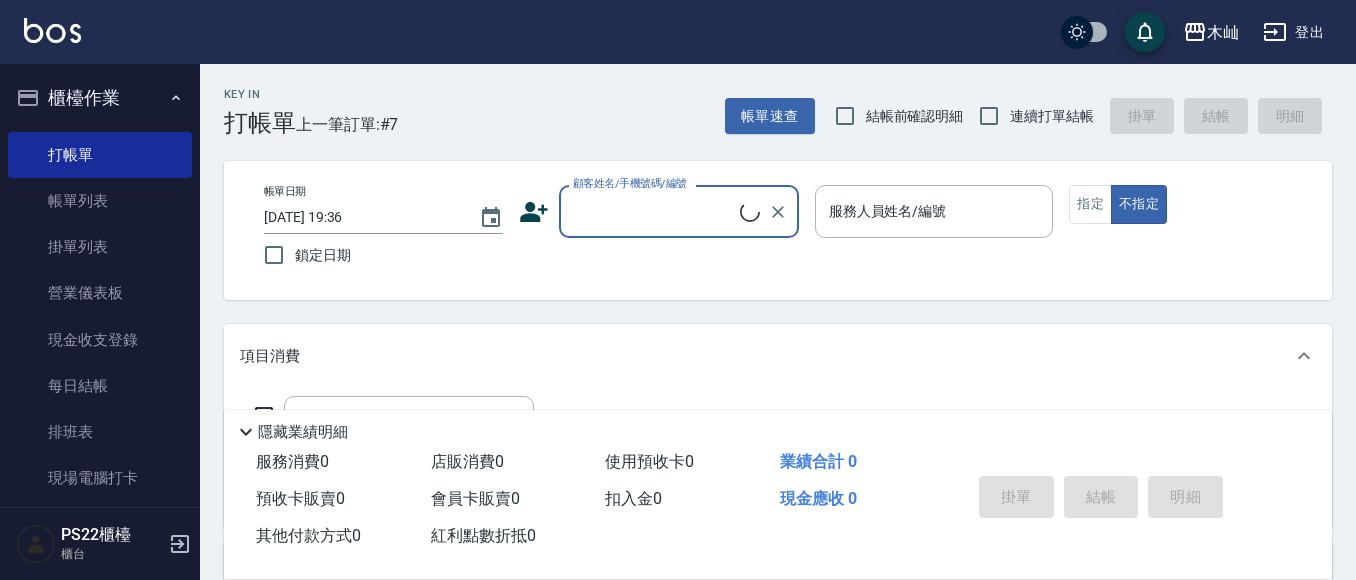 click on "顧客姓名/手機號碼/編號" at bounding box center [654, 211] 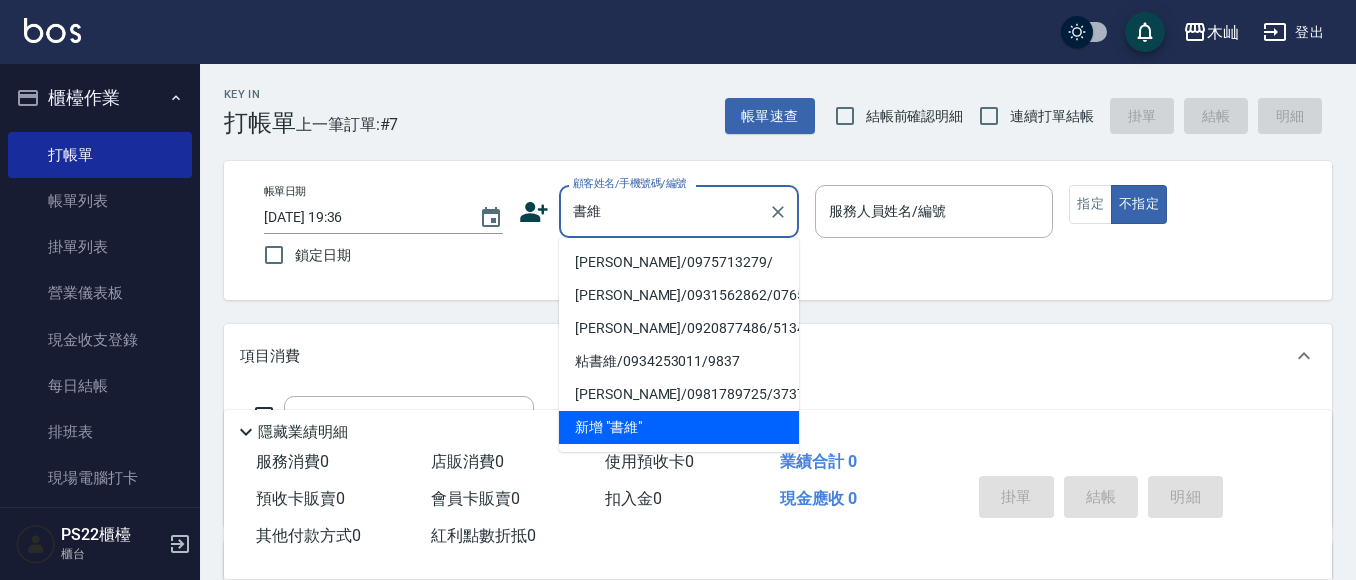 click on "[PERSON_NAME]/0975713279/" at bounding box center [679, 262] 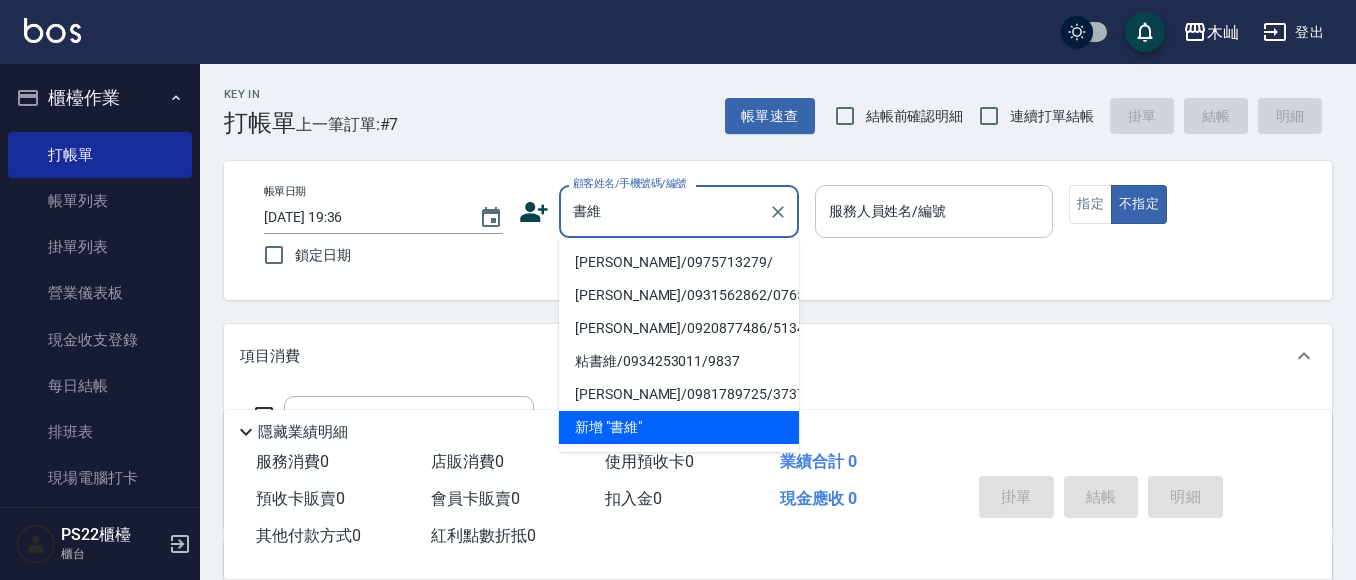 type on "[PERSON_NAME]/0975713279/" 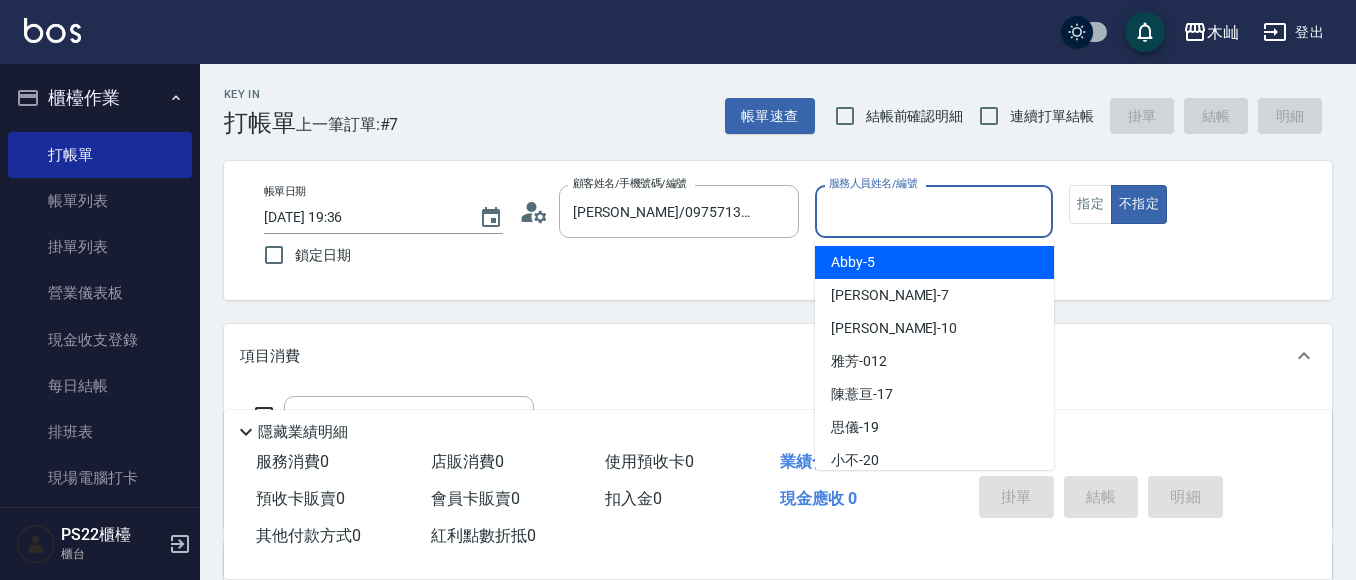 click on "服務人員姓名/編號" at bounding box center (934, 211) 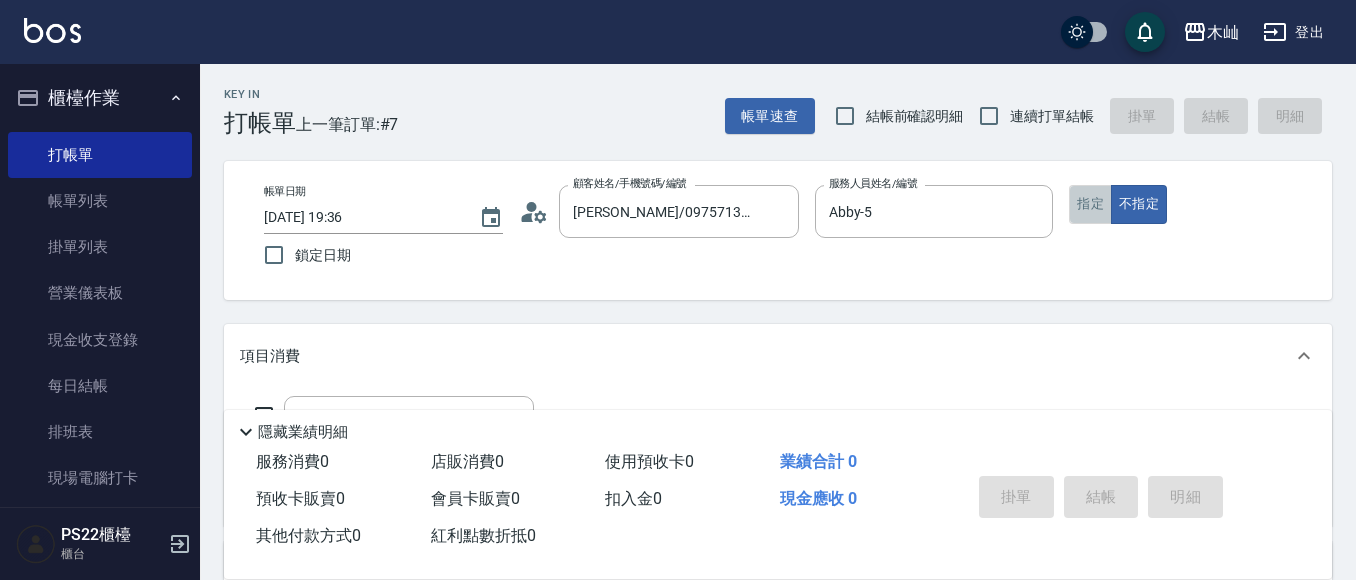 click on "指定" at bounding box center (1090, 204) 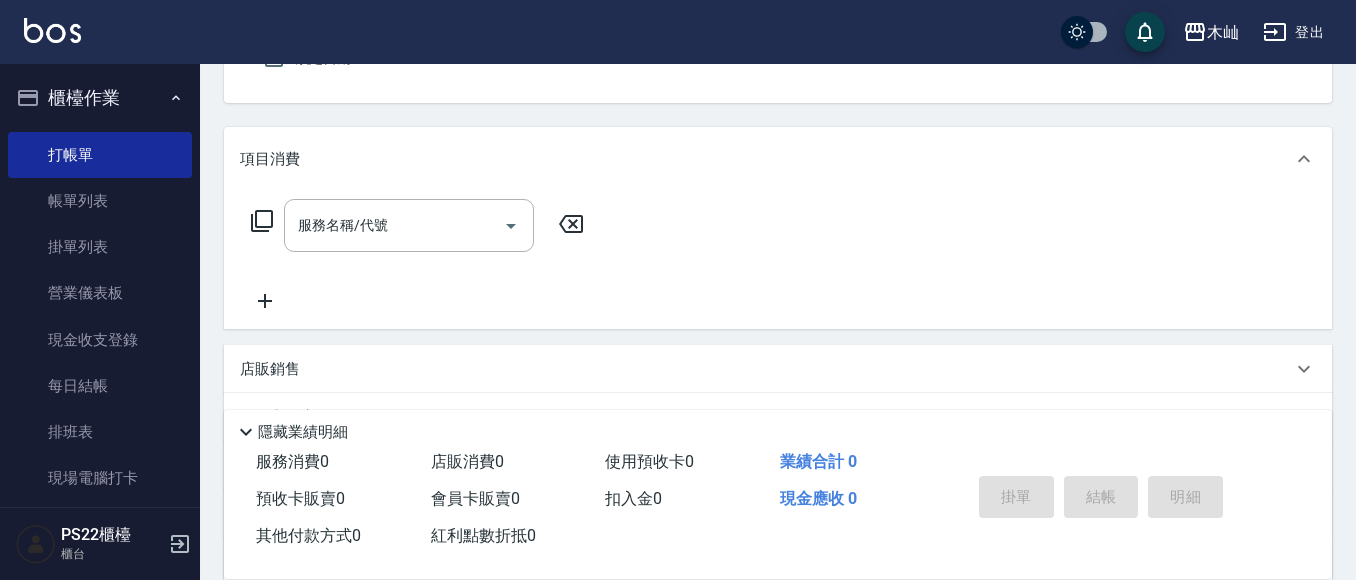 scroll, scrollTop: 200, scrollLeft: 0, axis: vertical 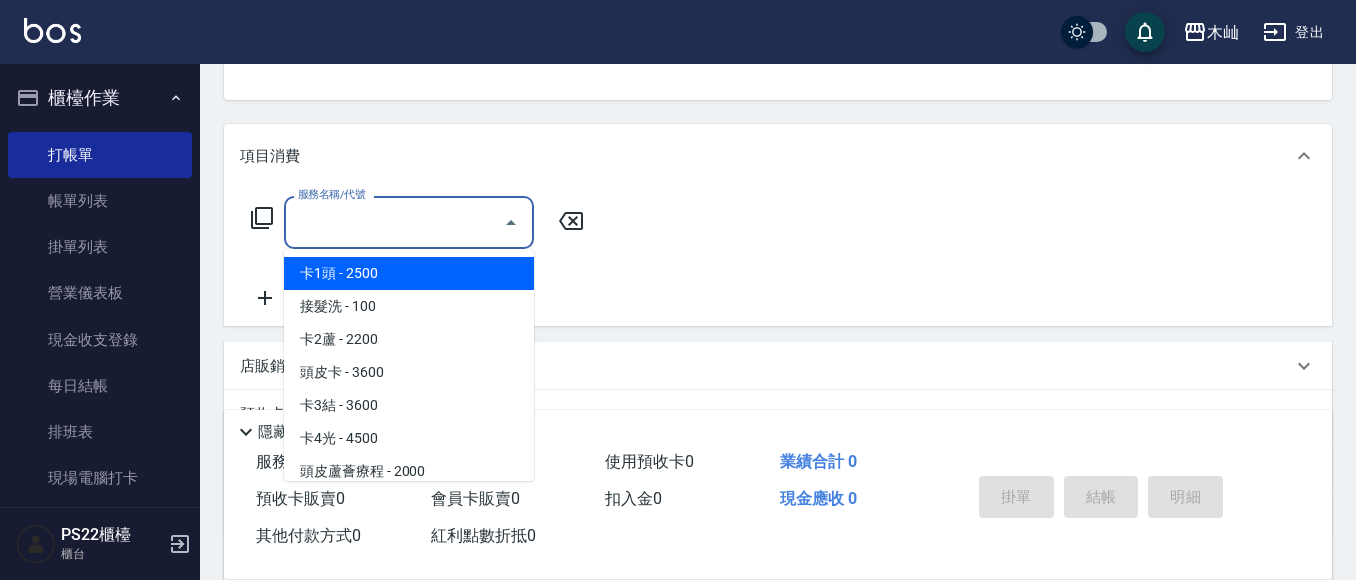 click on "服務名稱/代號" at bounding box center (394, 222) 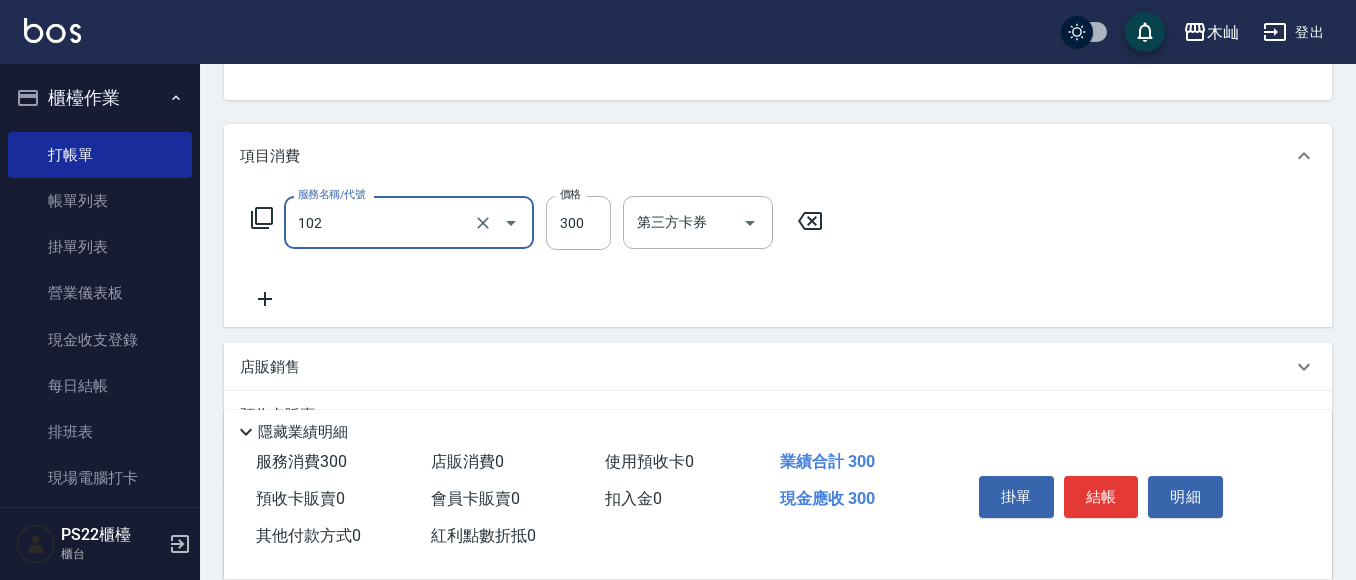 type on "精油洗髮(102)" 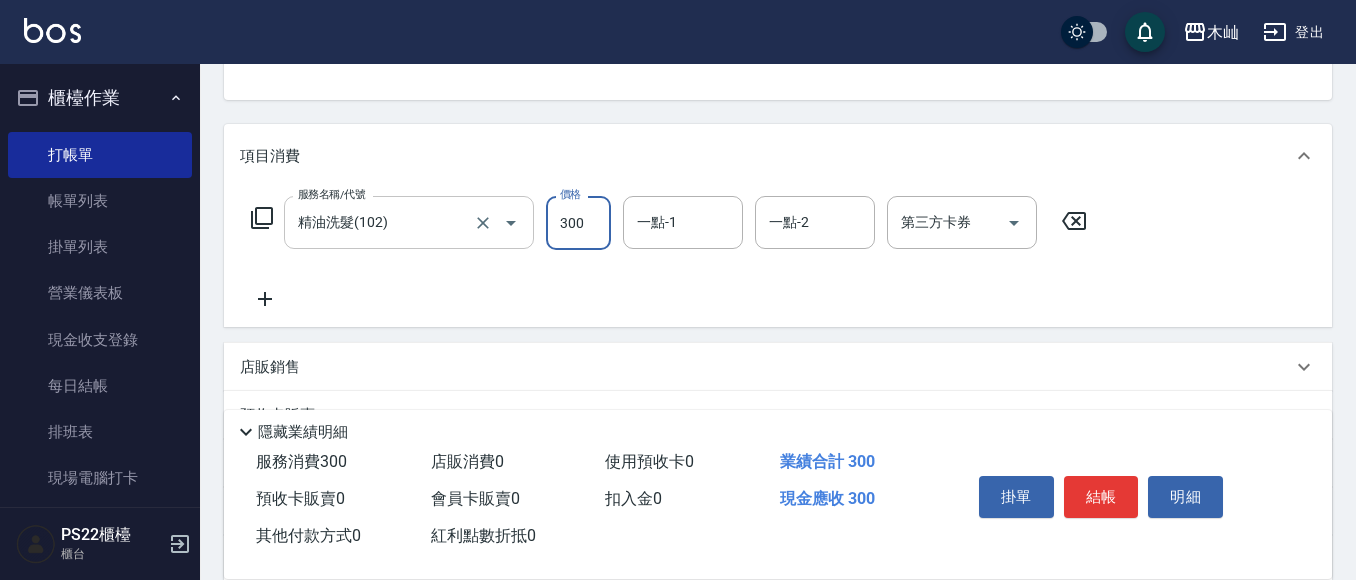 drag, startPoint x: 565, startPoint y: 216, endPoint x: 527, endPoint y: 213, distance: 38.118237 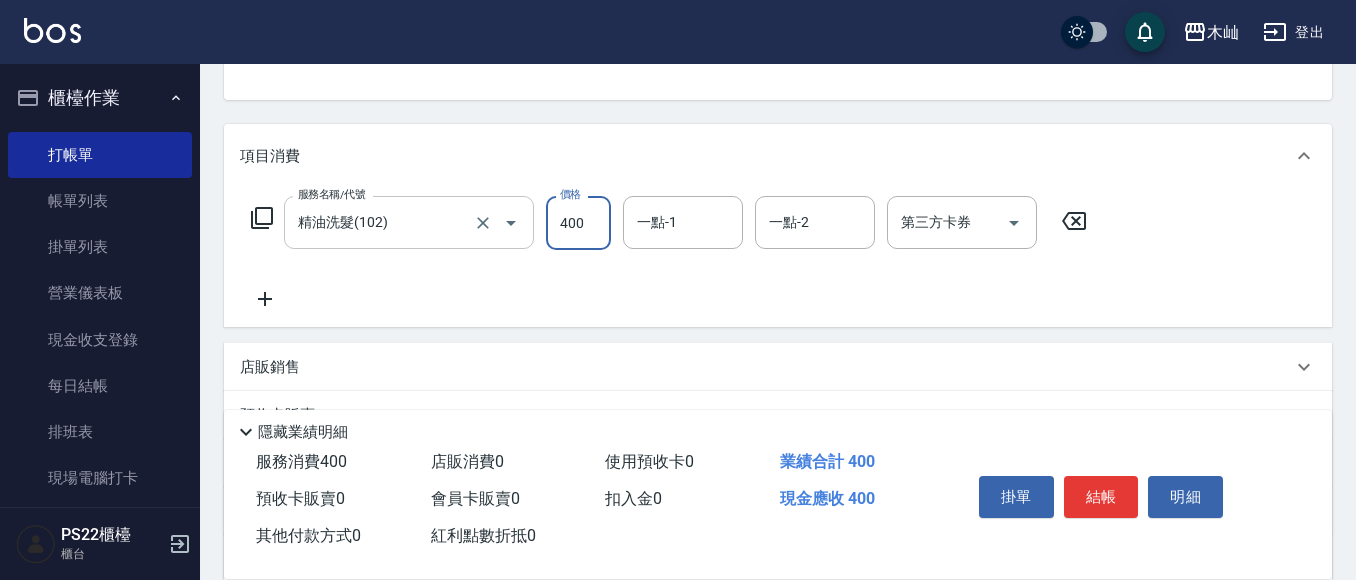 type on "400" 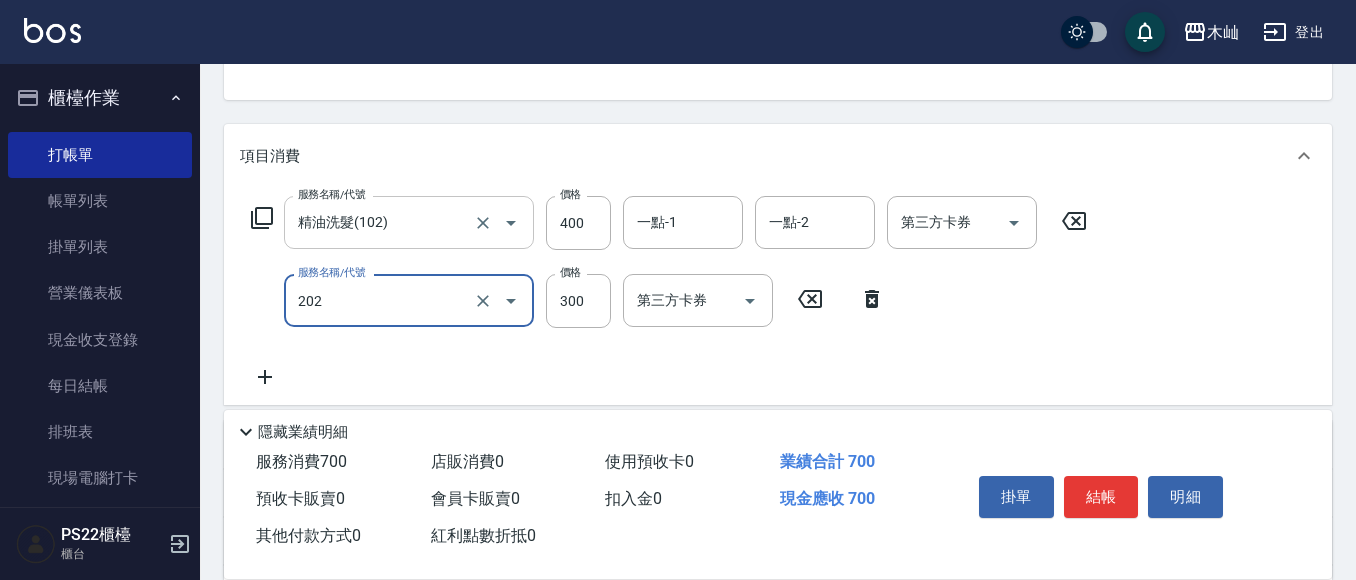 type on "單剪(202)" 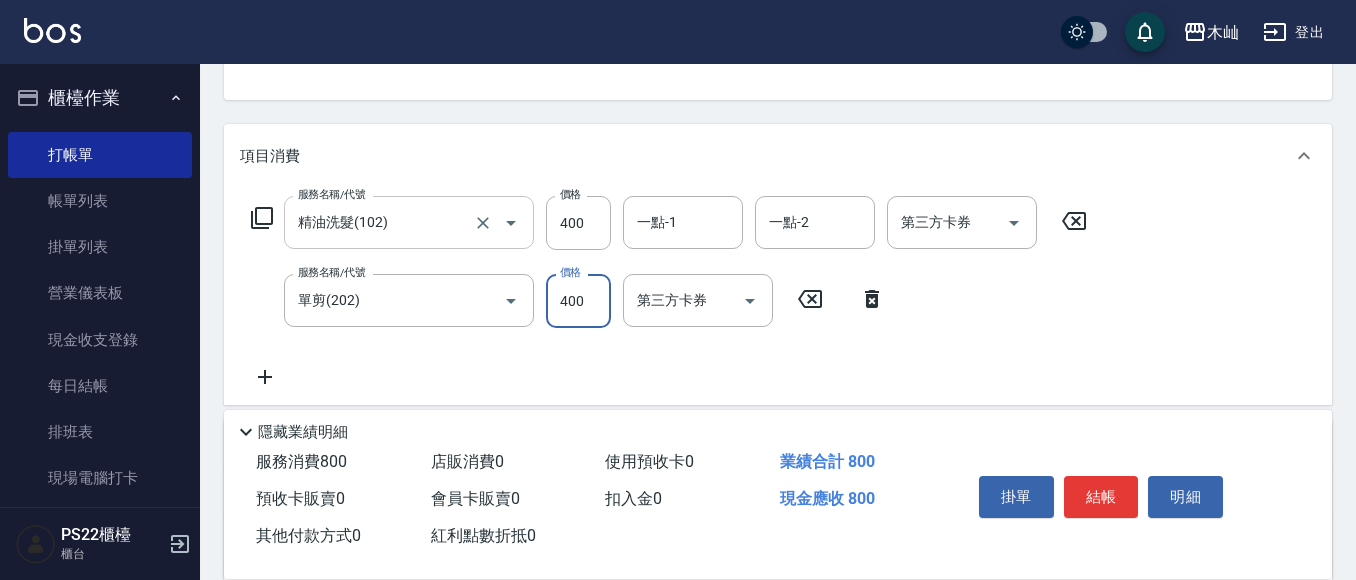 type on "400" 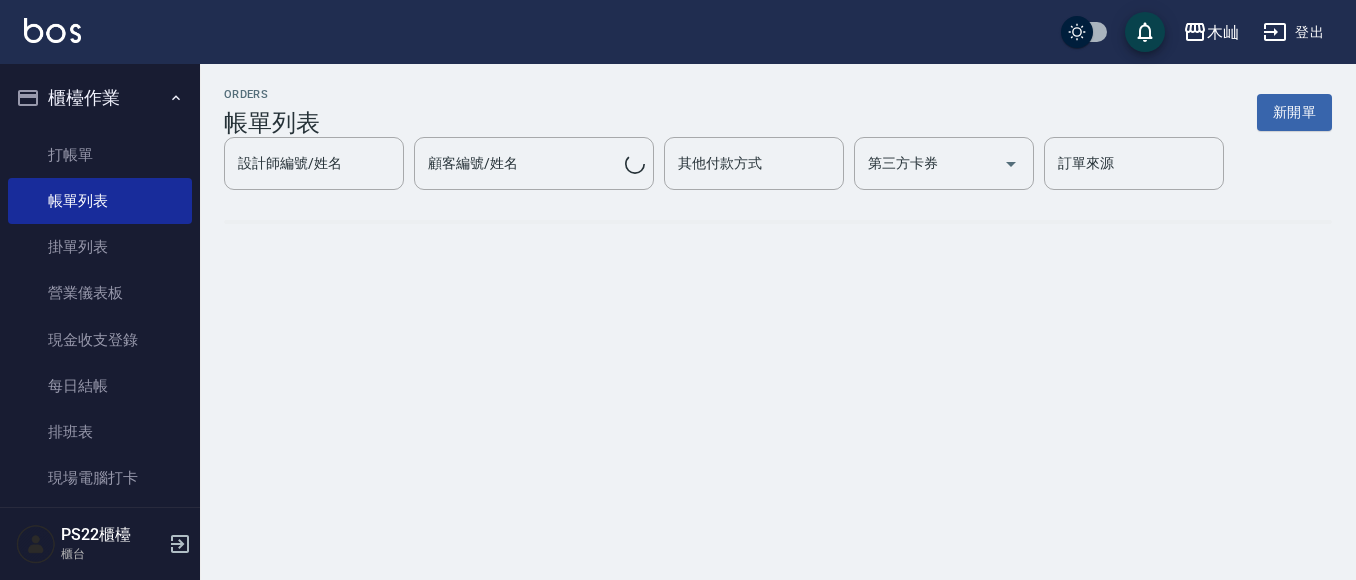 scroll, scrollTop: 0, scrollLeft: 0, axis: both 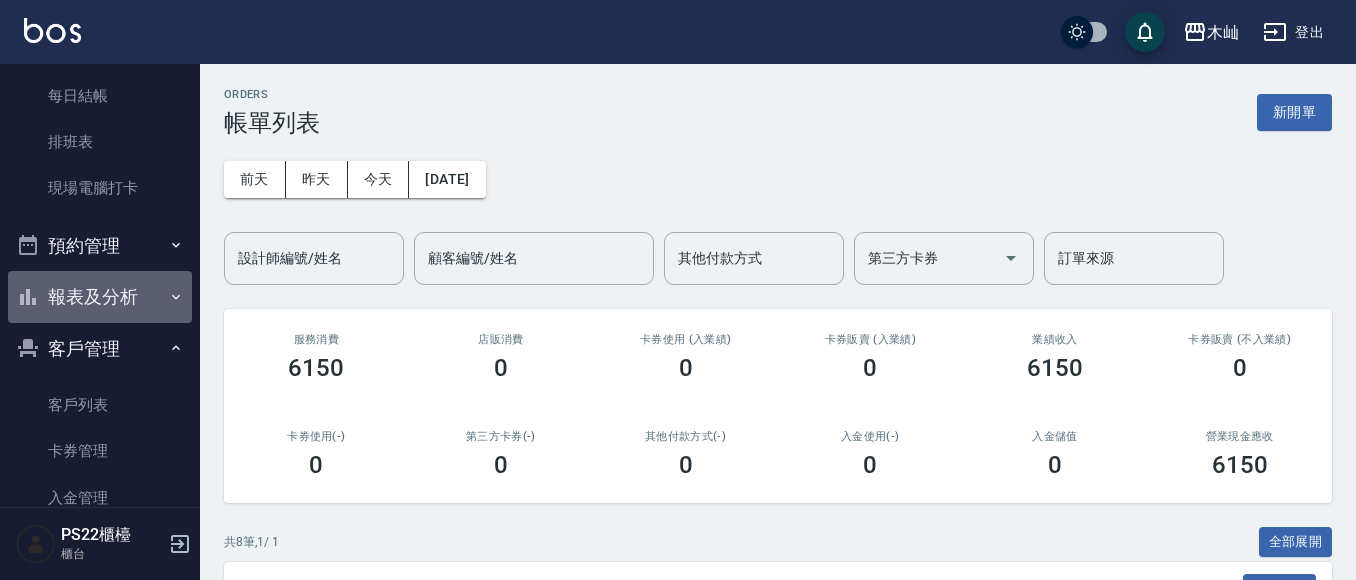 click on "報表及分析" at bounding box center [100, 297] 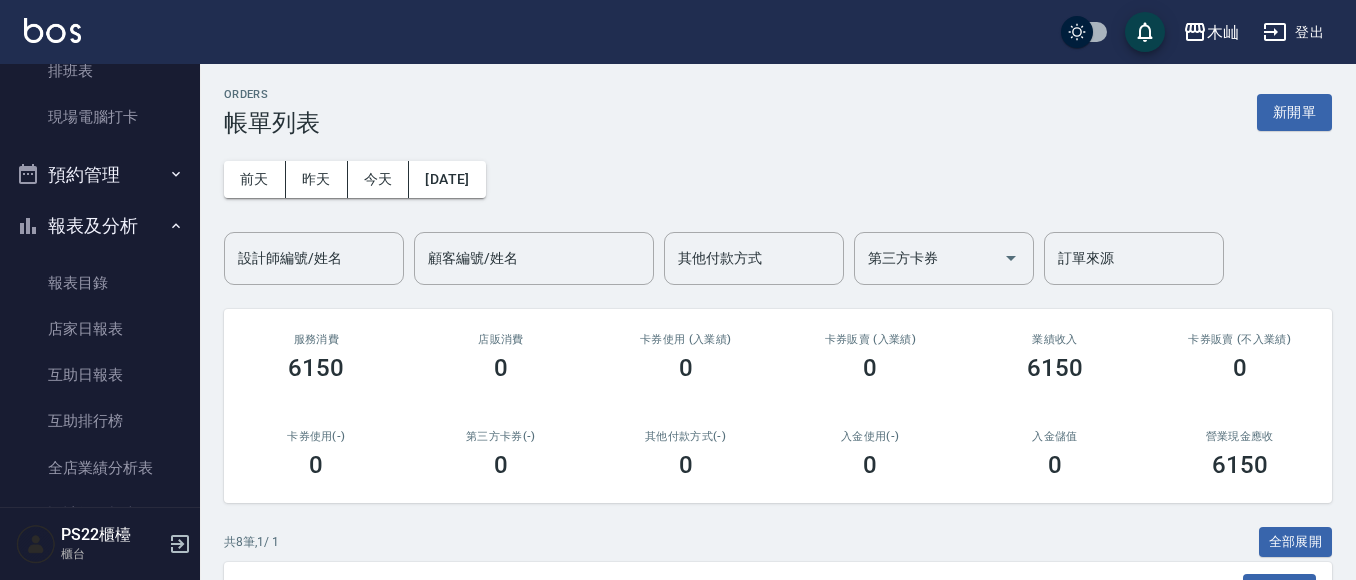 scroll, scrollTop: 490, scrollLeft: 0, axis: vertical 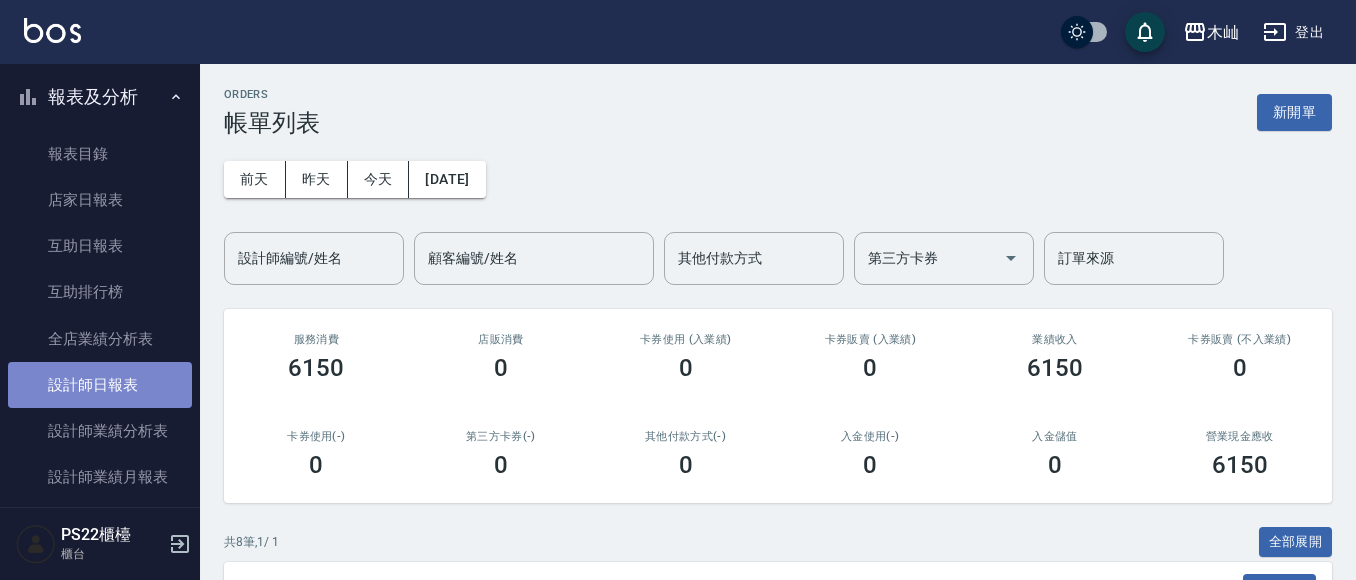 click on "設計師日報表" at bounding box center (100, 385) 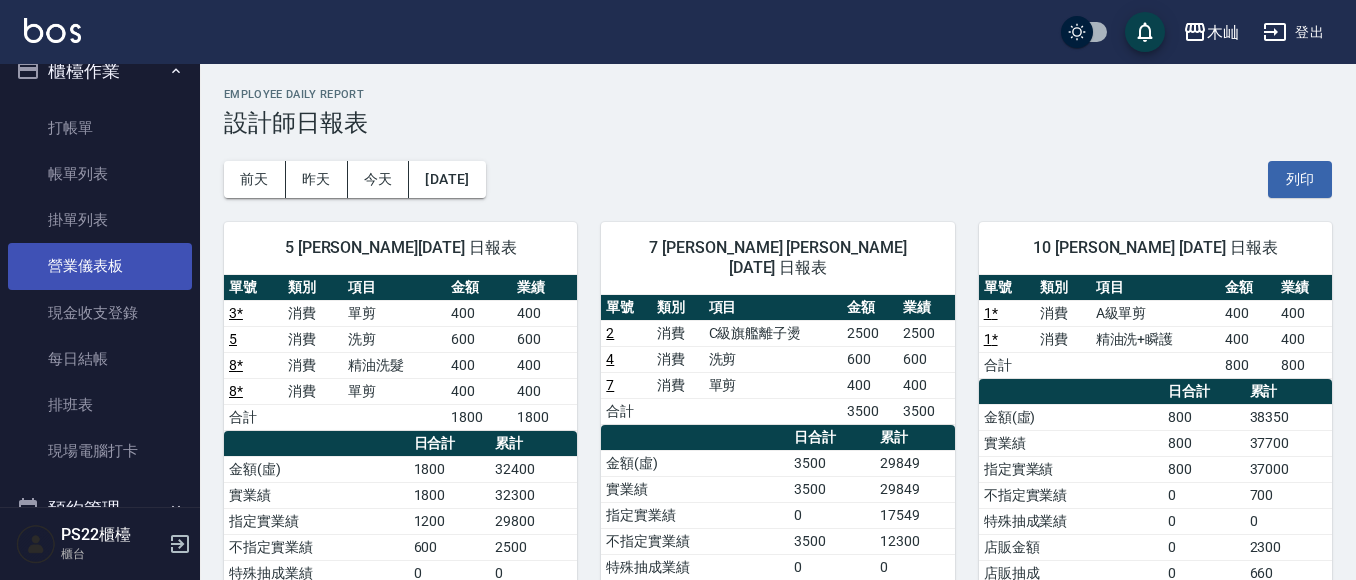 scroll, scrollTop: 0, scrollLeft: 0, axis: both 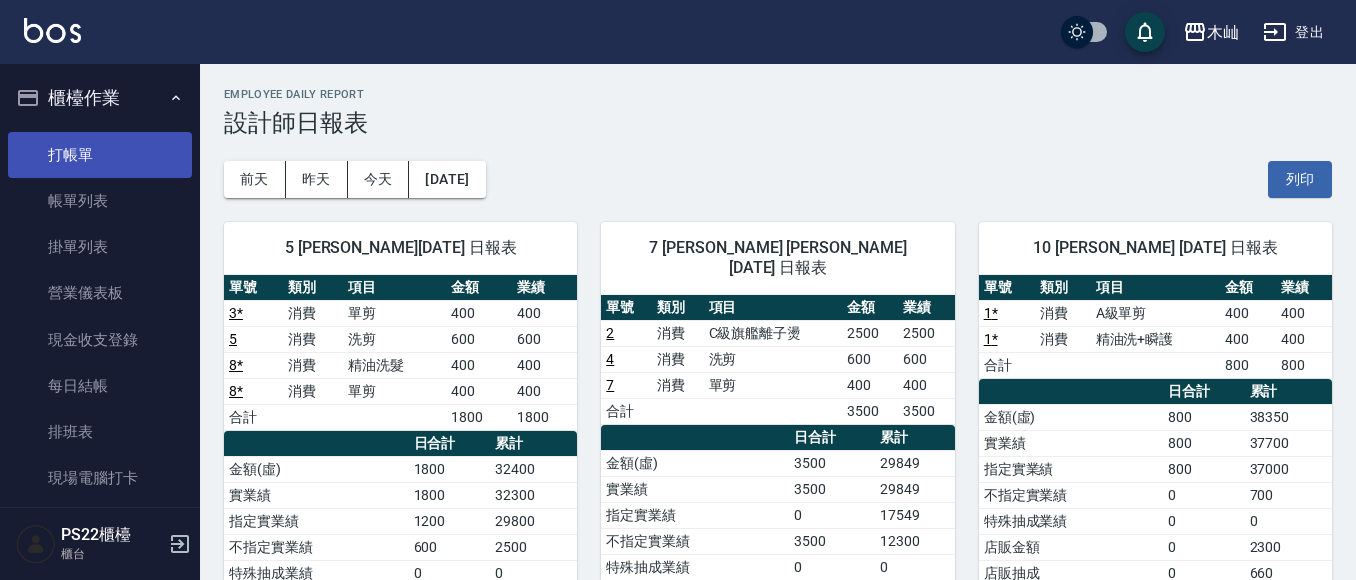 click on "打帳單" at bounding box center (100, 155) 